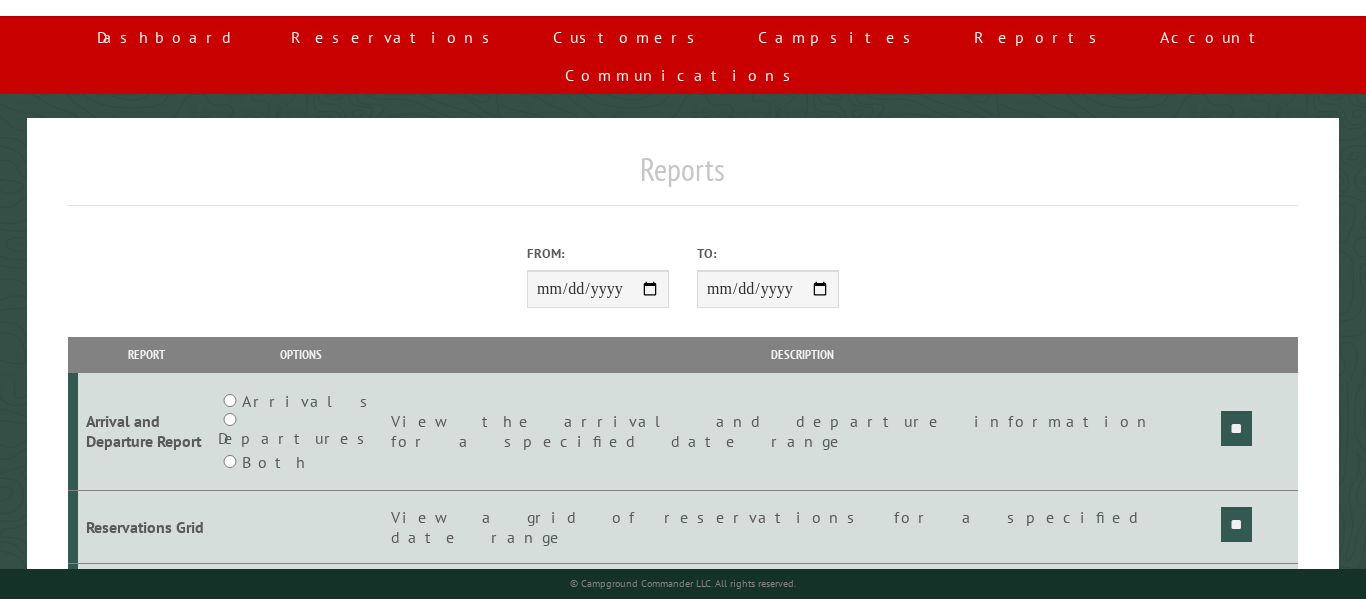 scroll, scrollTop: 116, scrollLeft: 0, axis: vertical 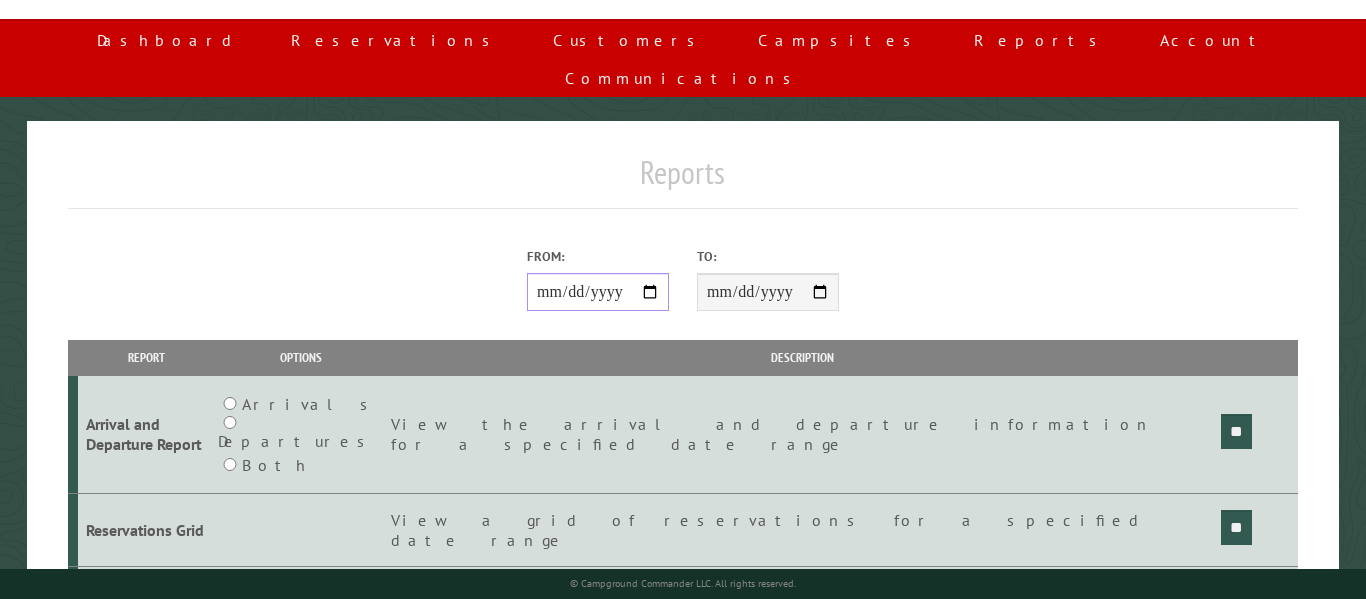 click on "**********" at bounding box center (598, 292) 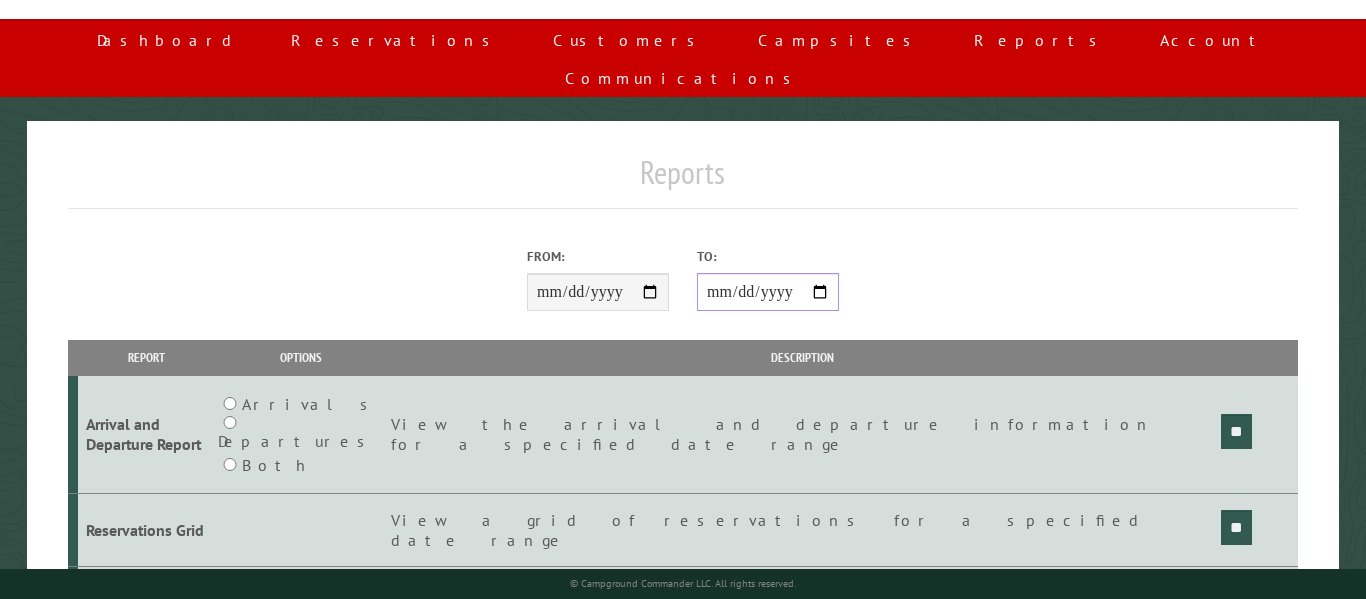 click on "**********" at bounding box center (768, 292) 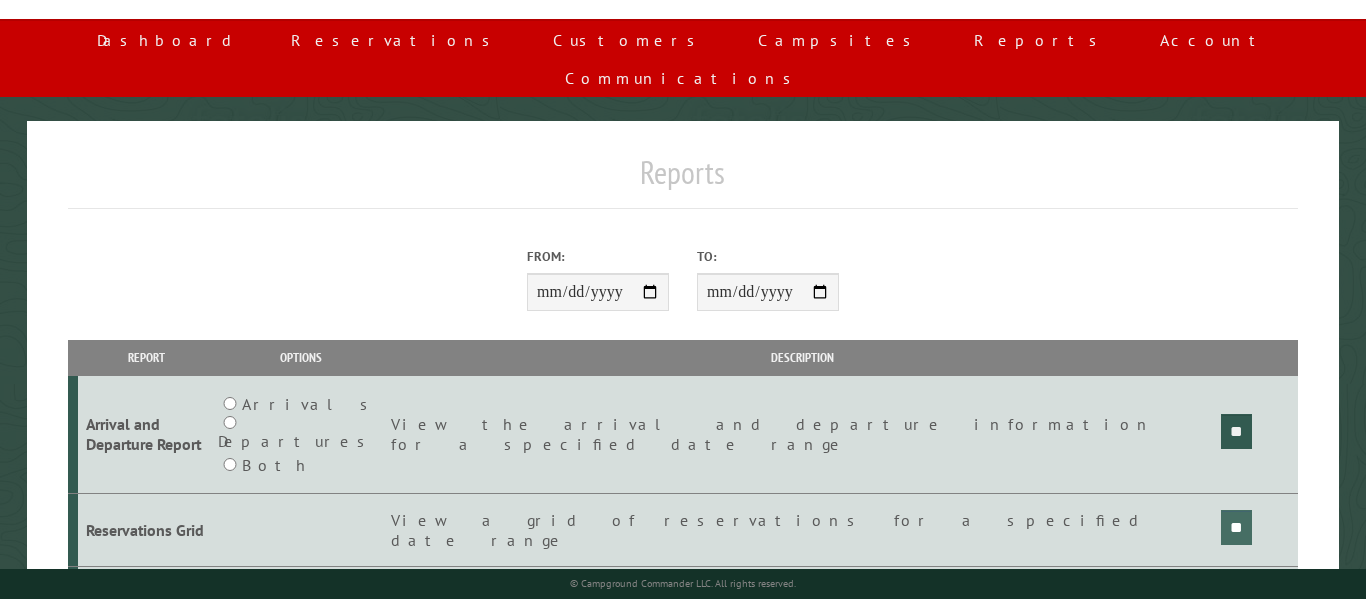 click on "**" at bounding box center (1236, 431) 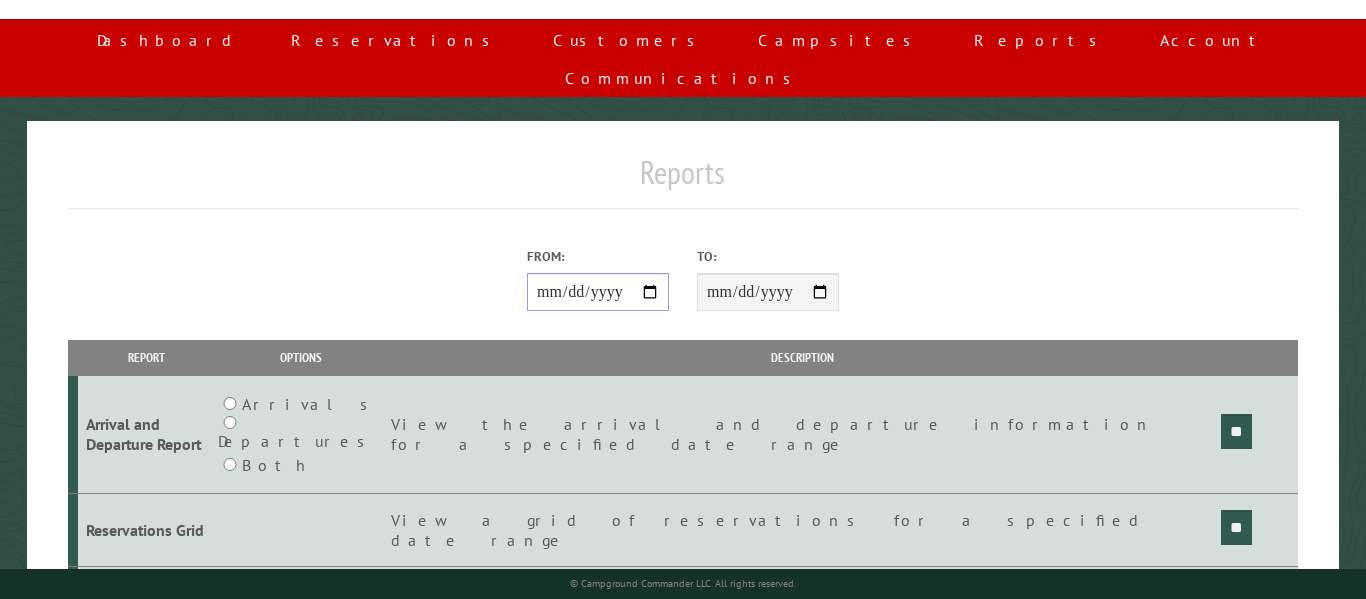click on "**********" at bounding box center [598, 292] 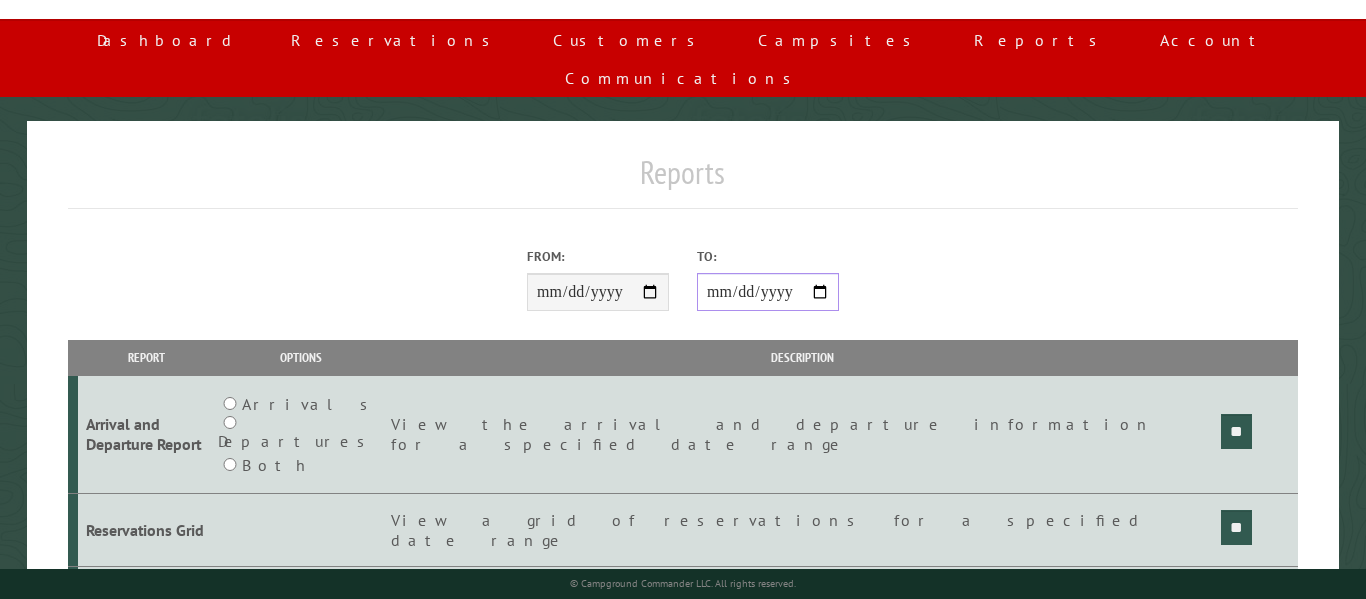 click on "**********" at bounding box center (768, 292) 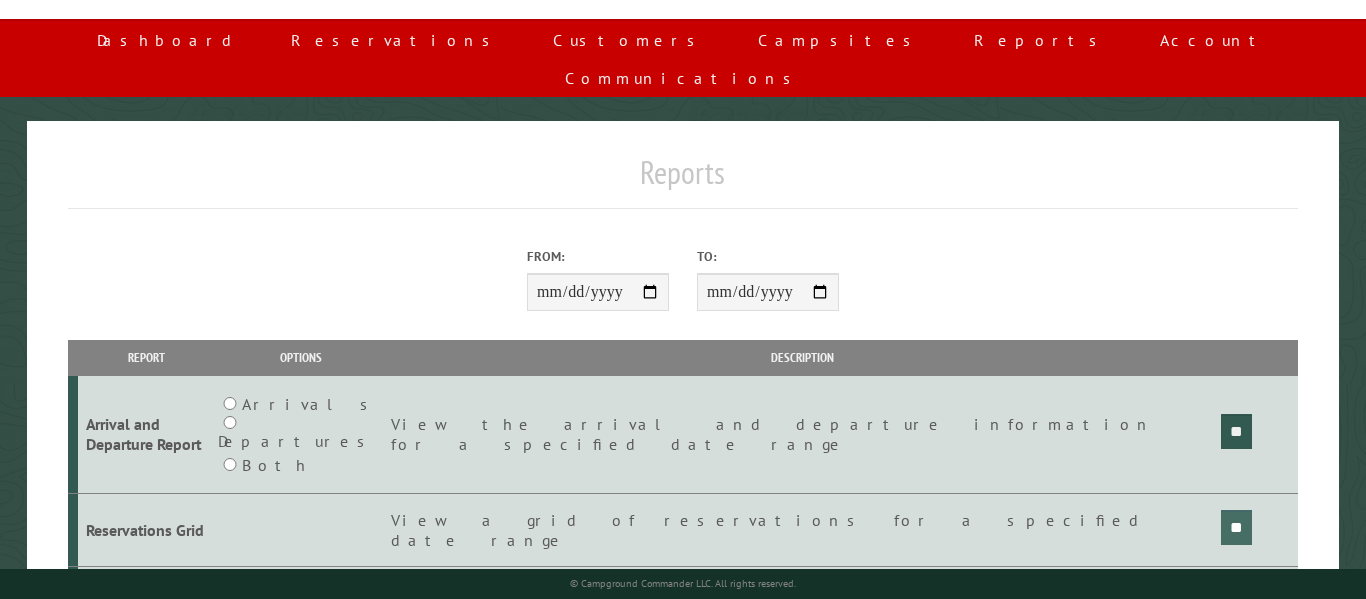 click on "**" at bounding box center (1236, 431) 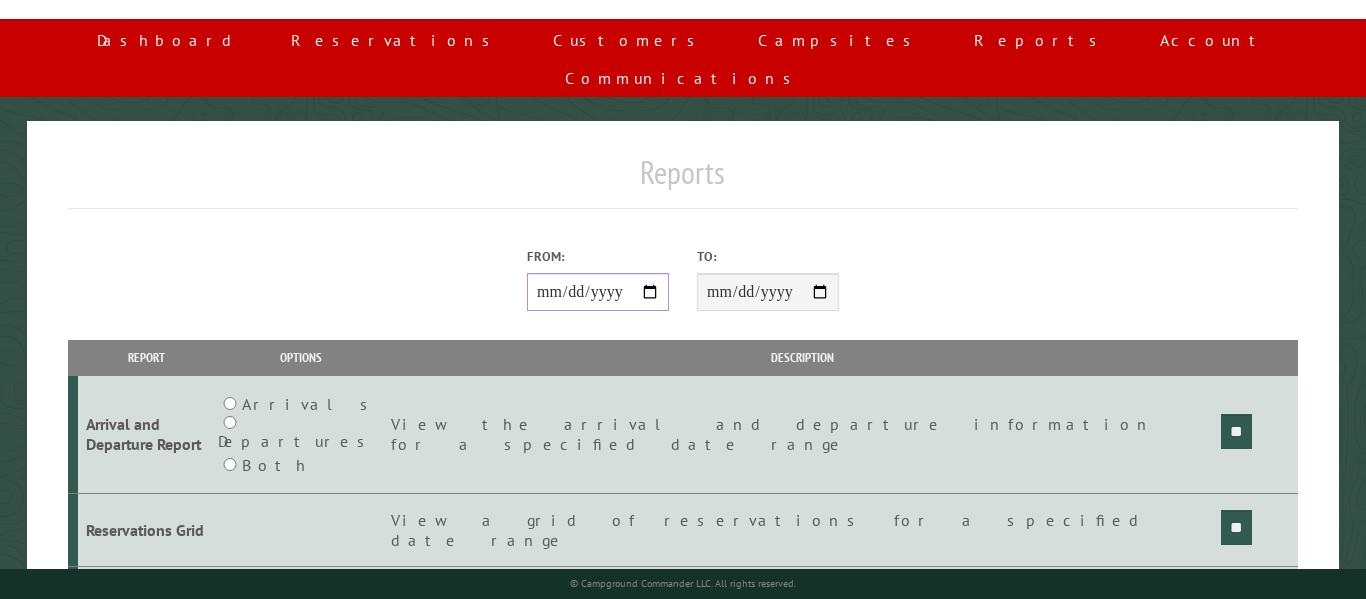 click on "**********" at bounding box center [598, 292] 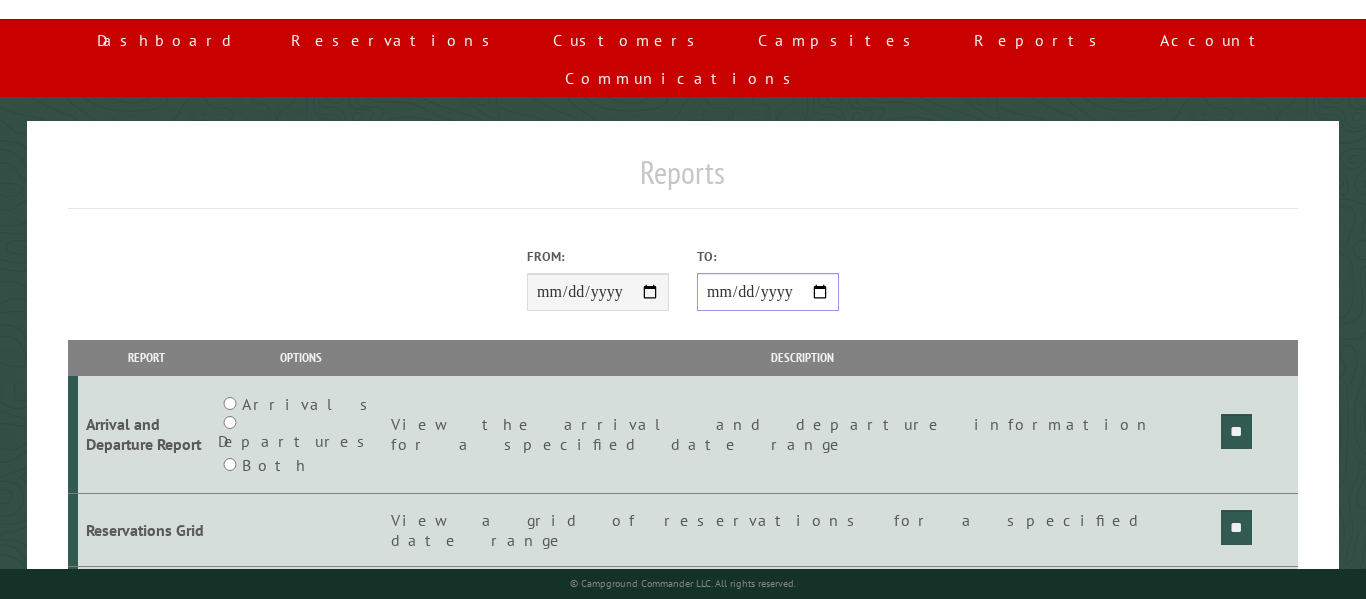 click on "**********" at bounding box center [768, 292] 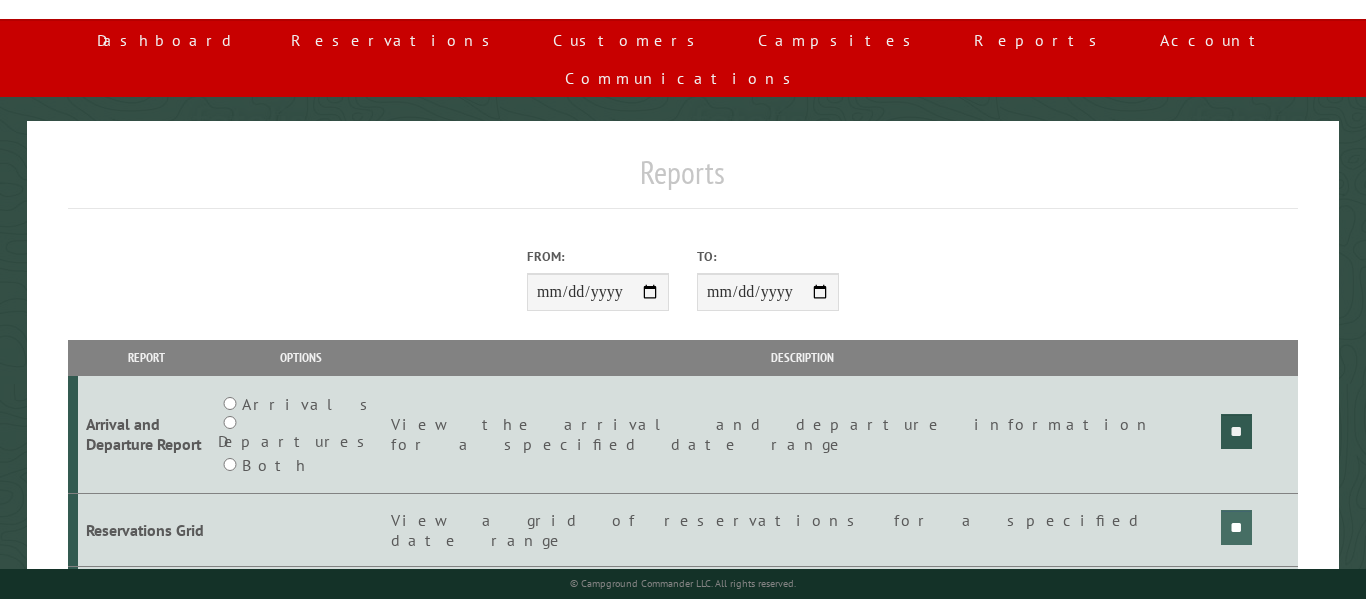 click on "**" at bounding box center (1236, 431) 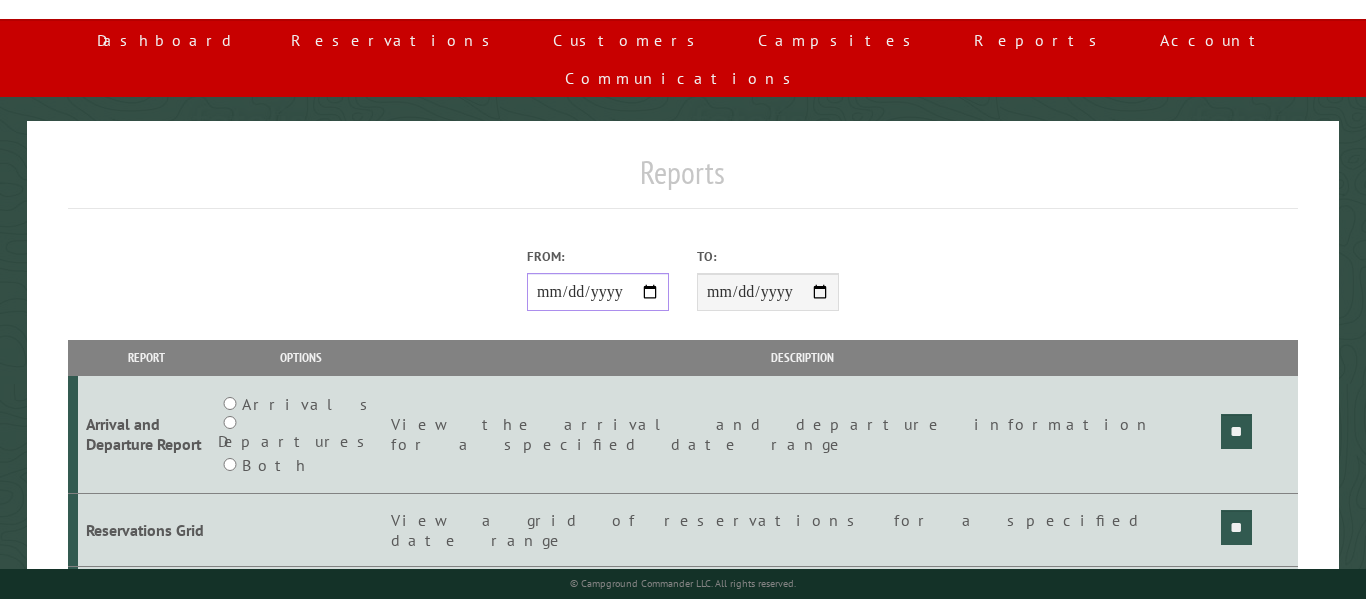 click on "**********" at bounding box center (598, 292) 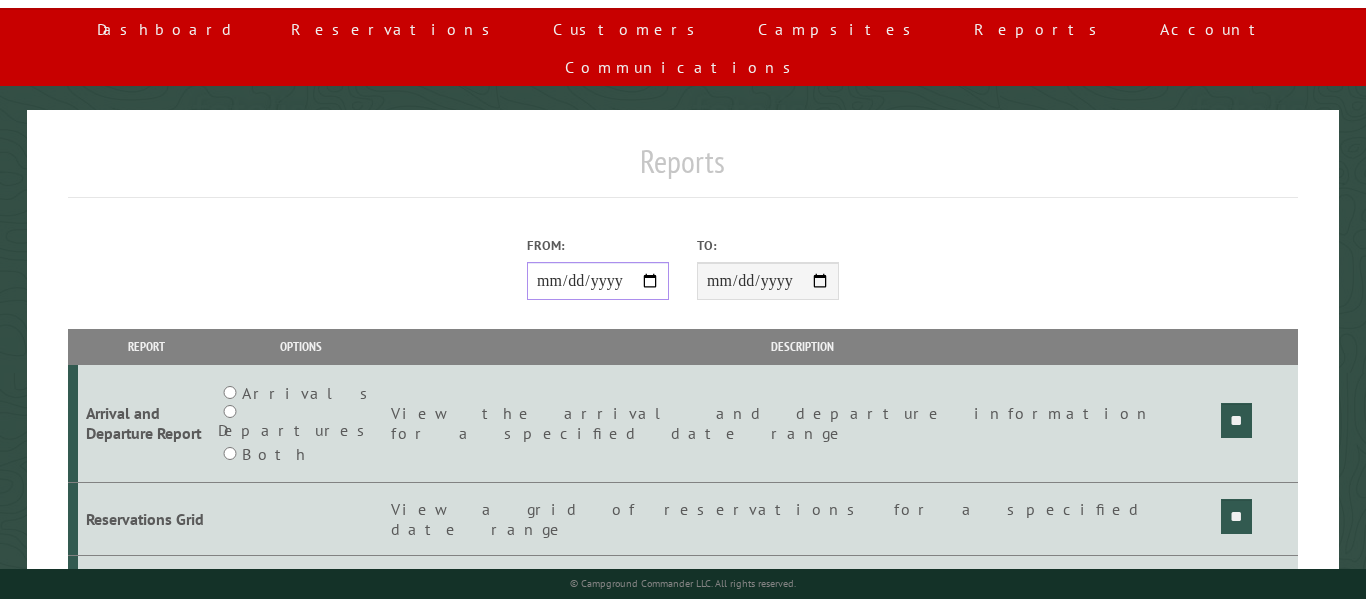 scroll, scrollTop: 136, scrollLeft: 0, axis: vertical 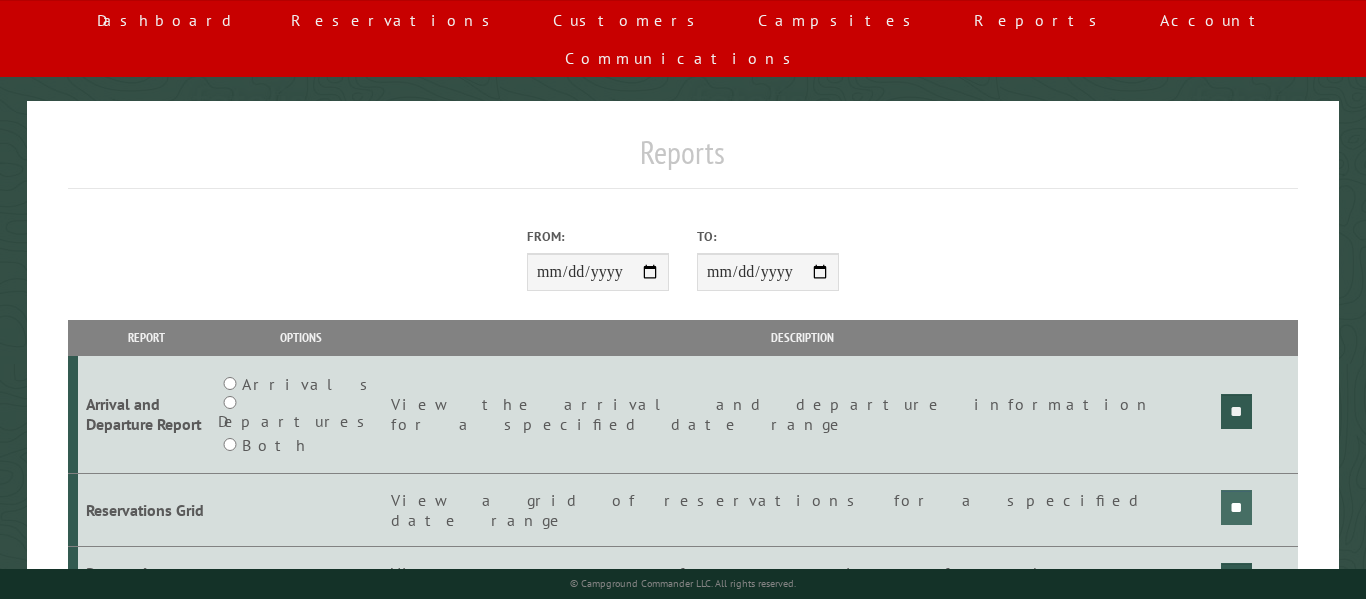 click on "**" at bounding box center (1236, 411) 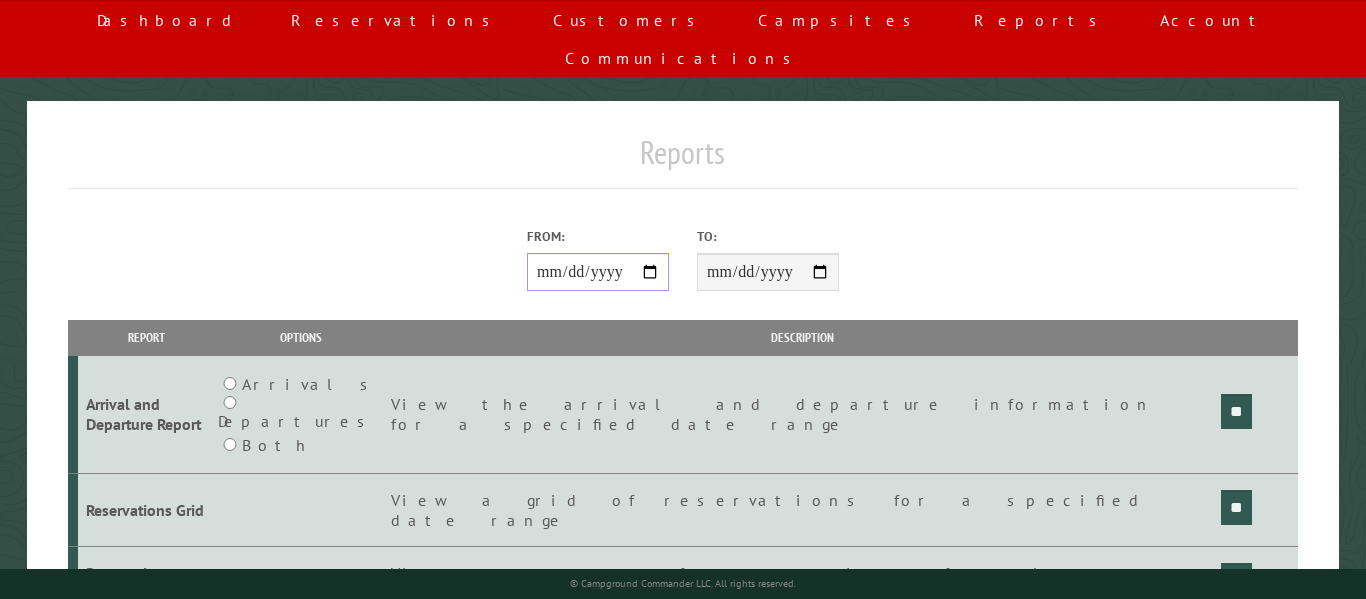 click on "**********" at bounding box center (598, 272) 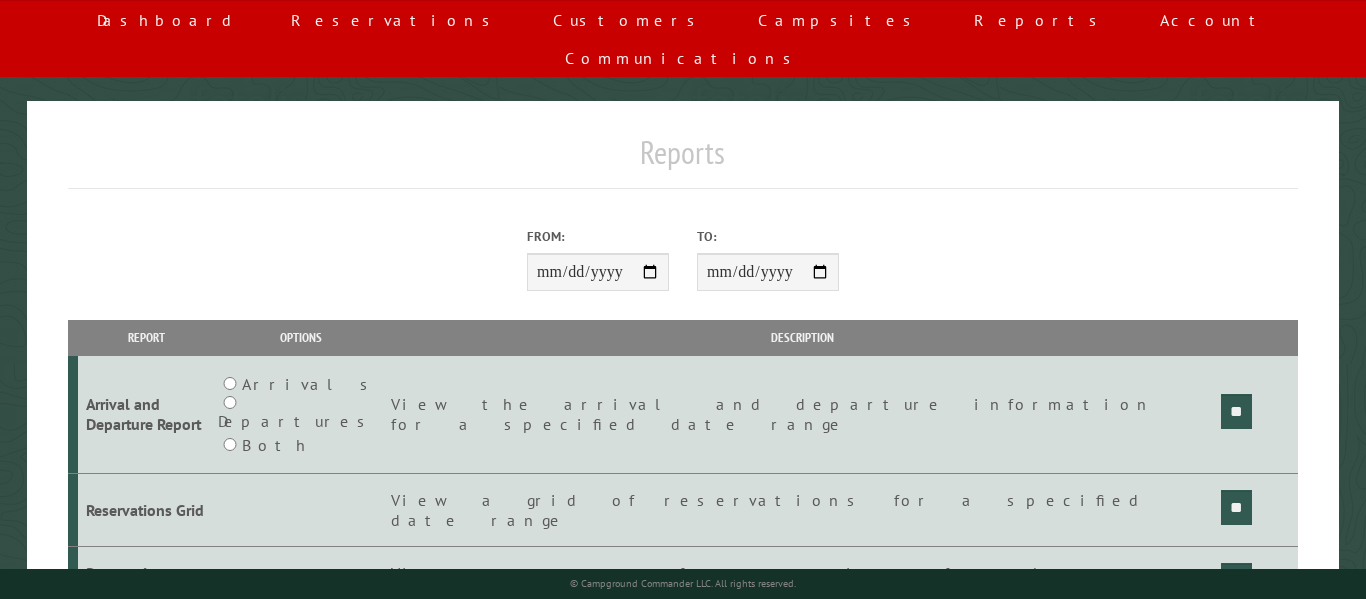 click on "**********" at bounding box center [682, 254] 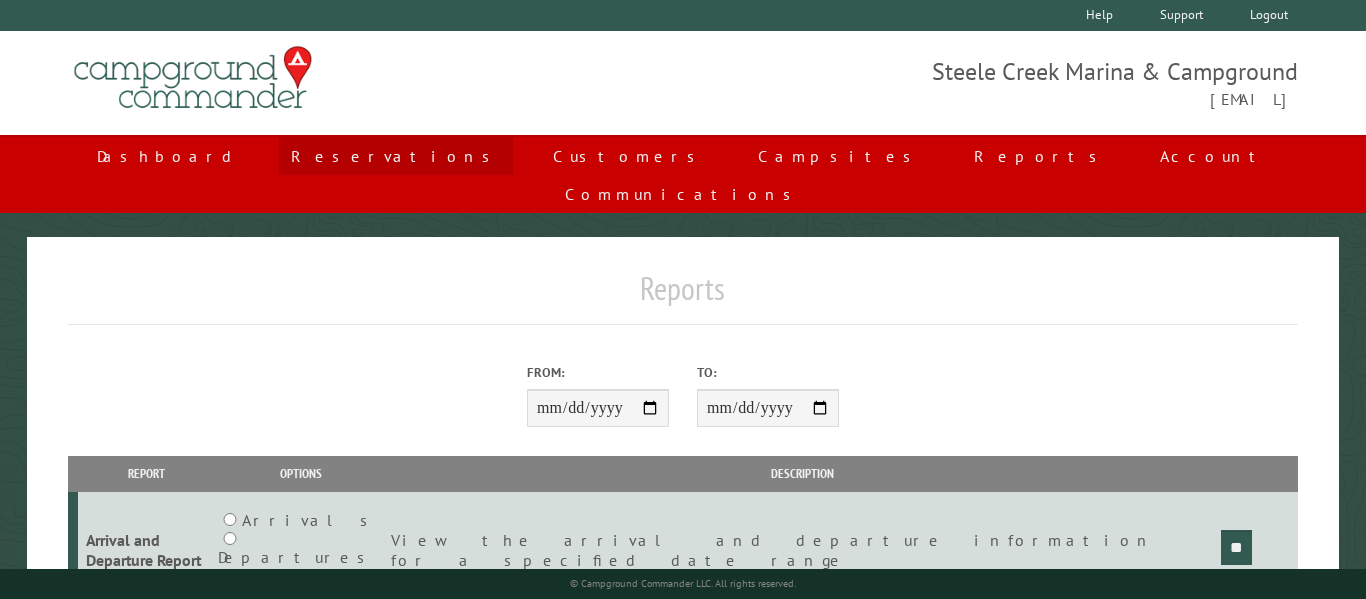click on "Reservations" at bounding box center (396, 156) 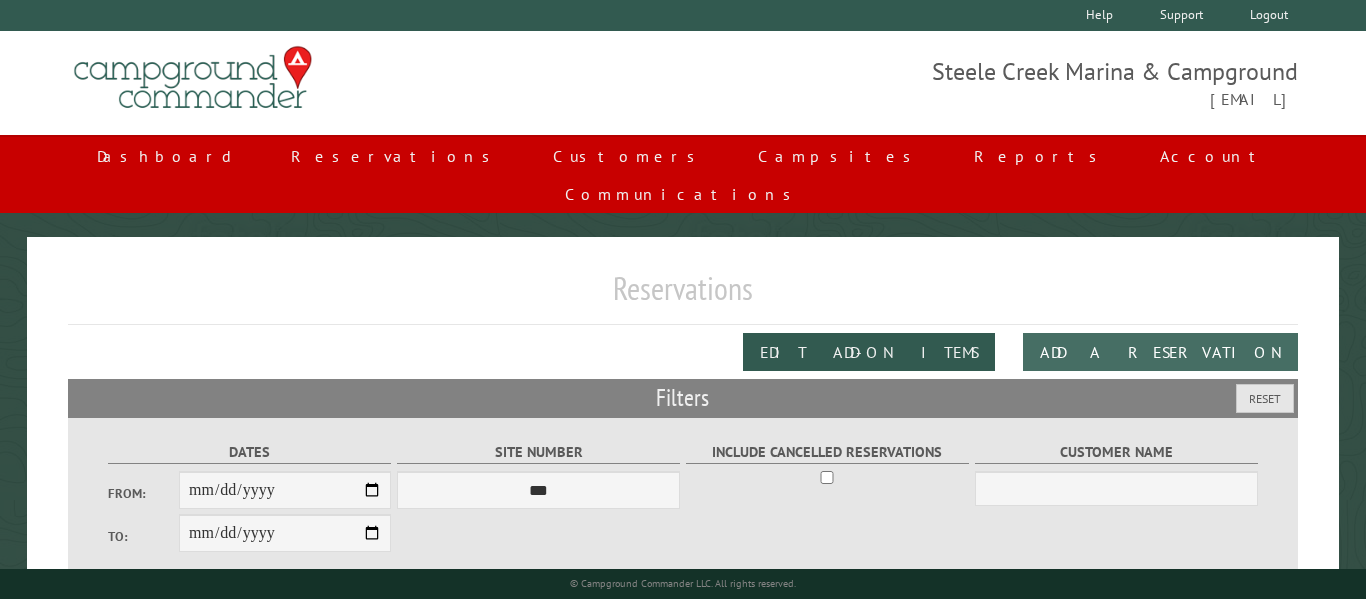 scroll, scrollTop: 0, scrollLeft: 0, axis: both 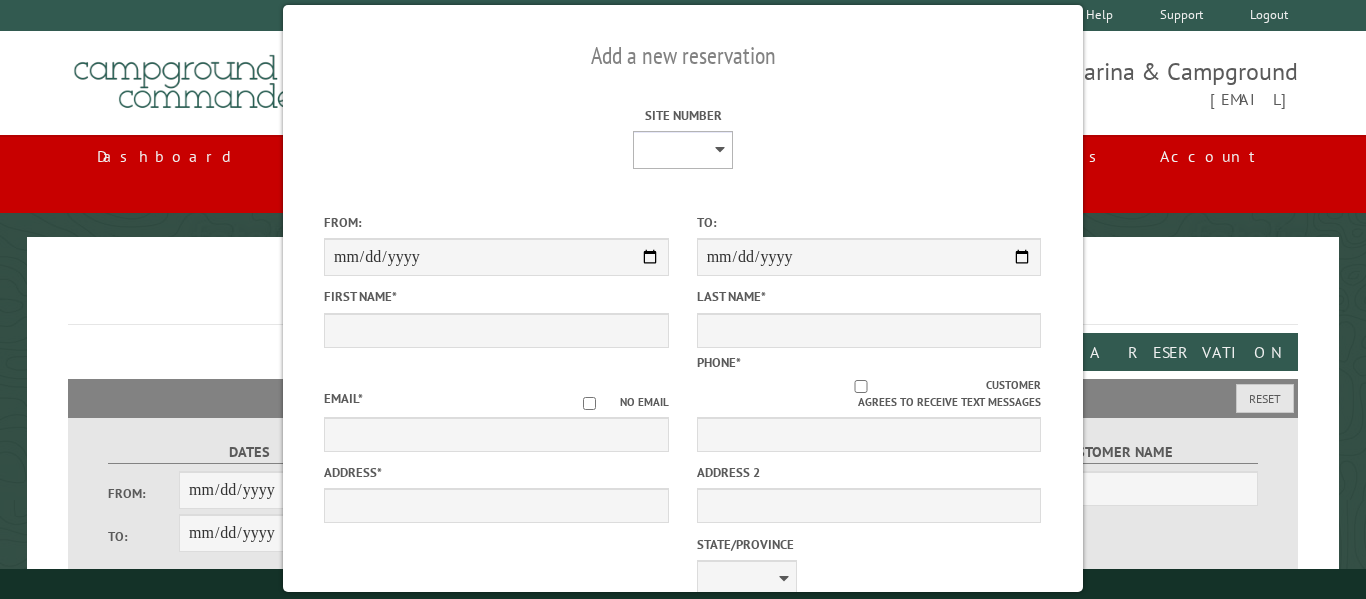 click on "*** *** *** *** *** *** *** **** **** **** **** **** **** **** **** **** **** **** **** **** **** **** **** **** **** **** **** **** **** **** **** **** **** **** **** **** **** **** ***** **** **** ***** *** *** *** *** *** *** *** *** *** **** *** *** *** *** *** ***" at bounding box center [683, 150] 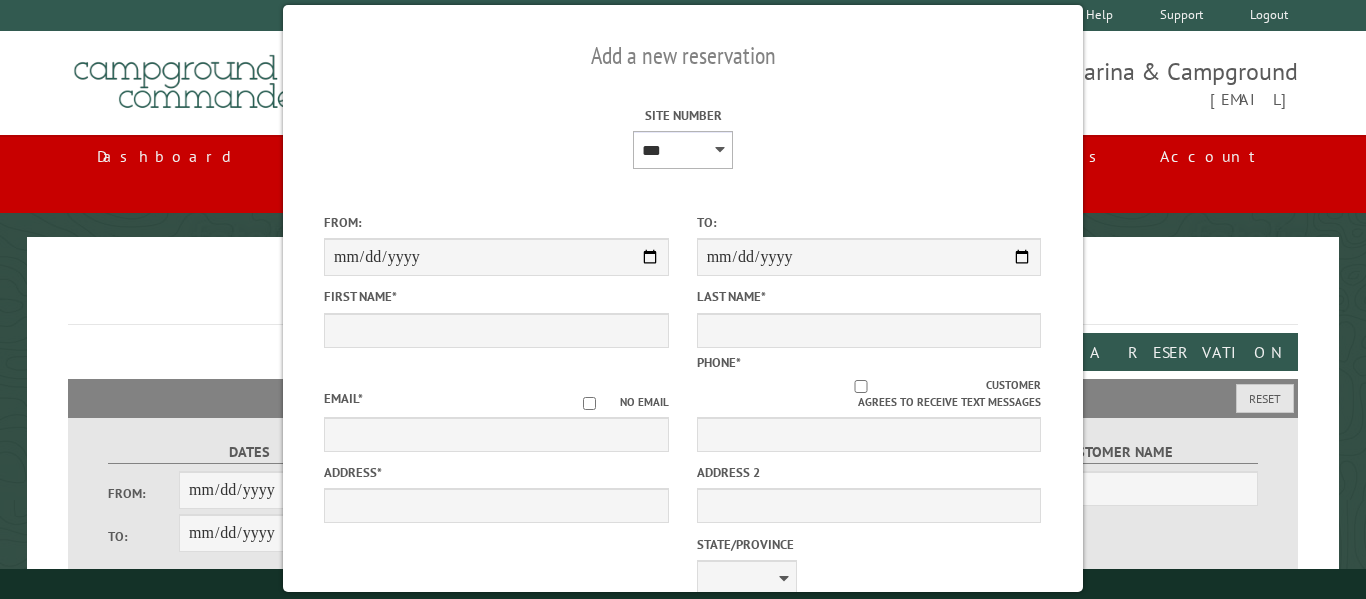 click on "*** *** *** *** *** *** *** **** **** **** **** **** **** **** **** **** **** **** **** **** **** **** **** **** **** **** **** **** **** **** **** **** **** **** **** **** **** **** ***** **** **** ***** *** *** *** *** *** *** *** *** *** **** *** *** *** *** *** ***" at bounding box center [683, 150] 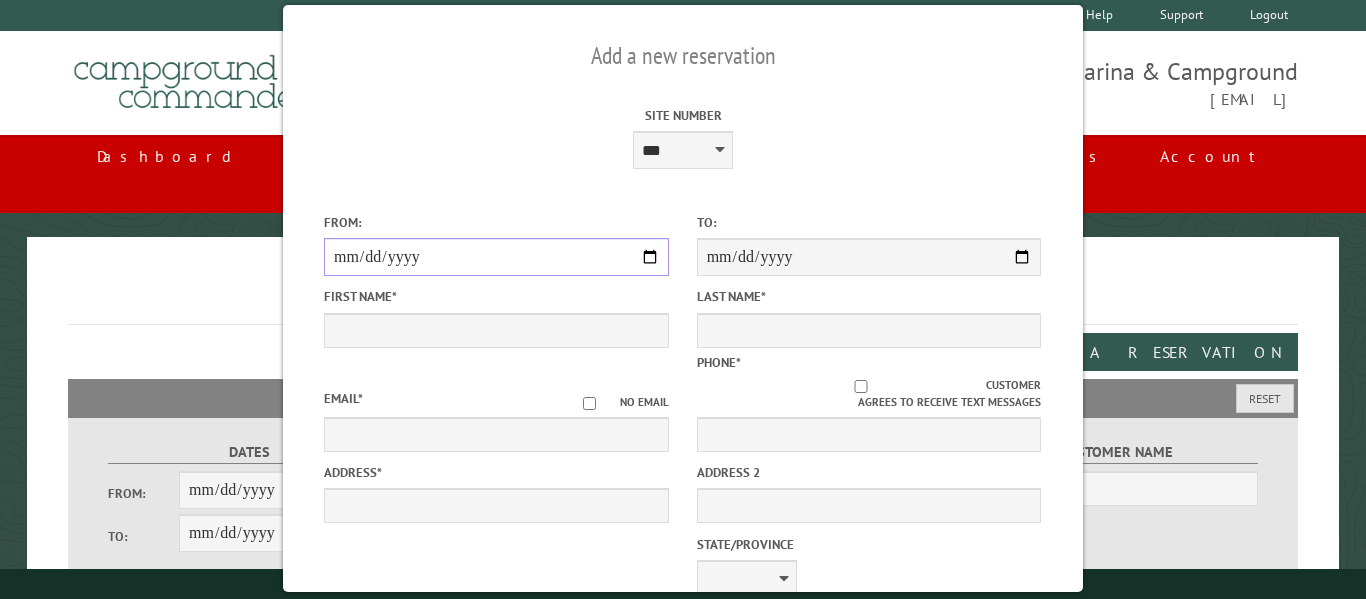 click on "From:" at bounding box center [496, 257] 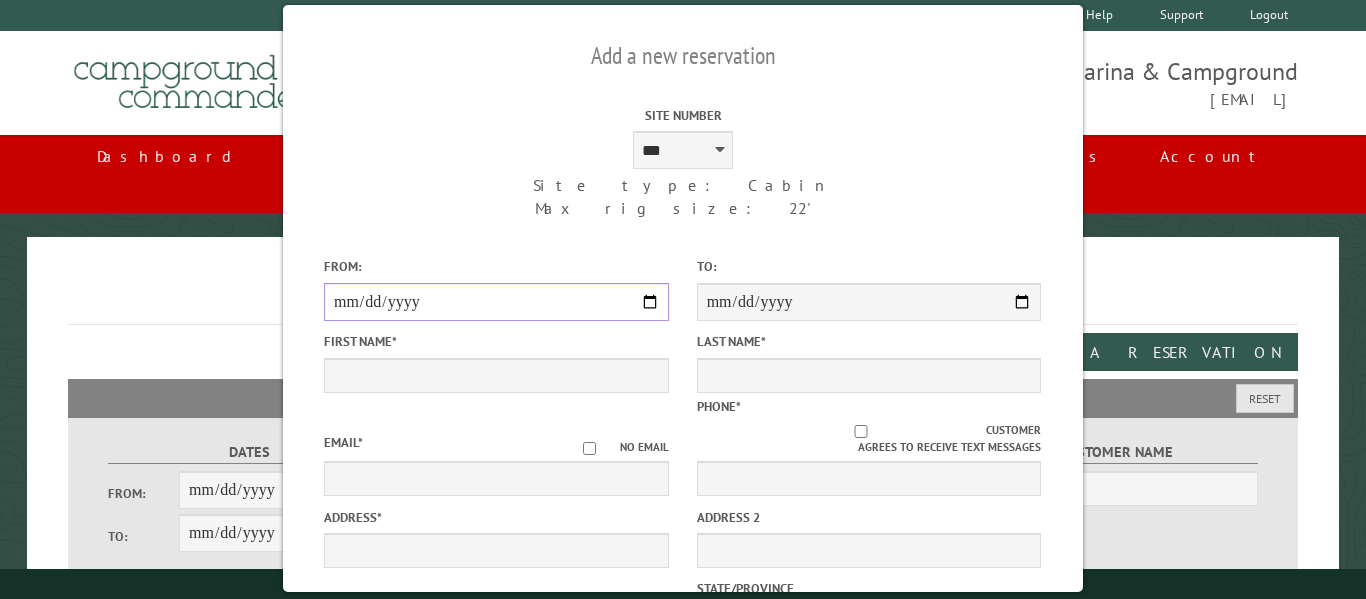 type on "**********" 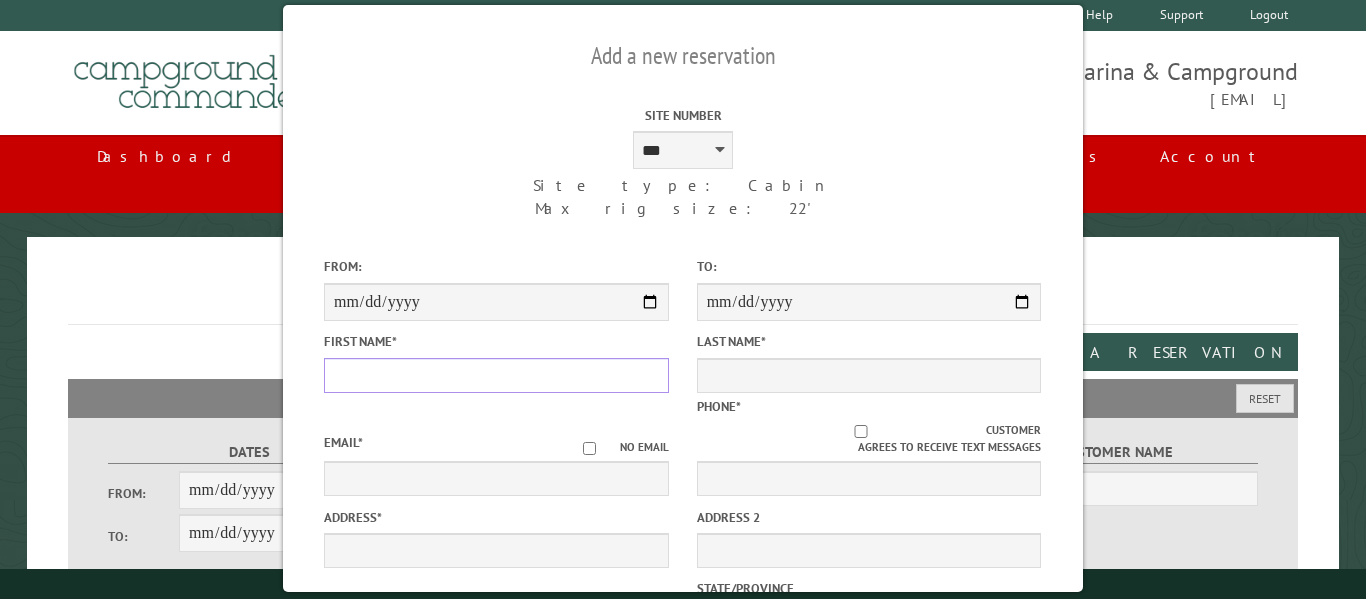 click on "First Name *" at bounding box center (496, 375) 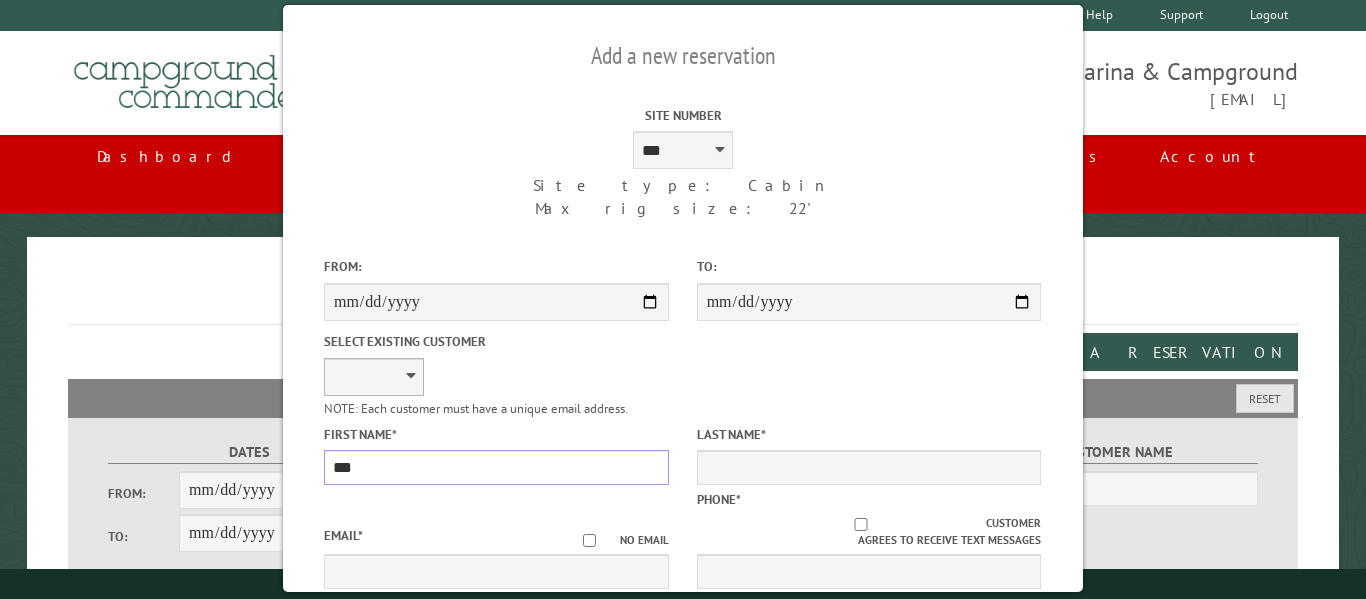type on "***" 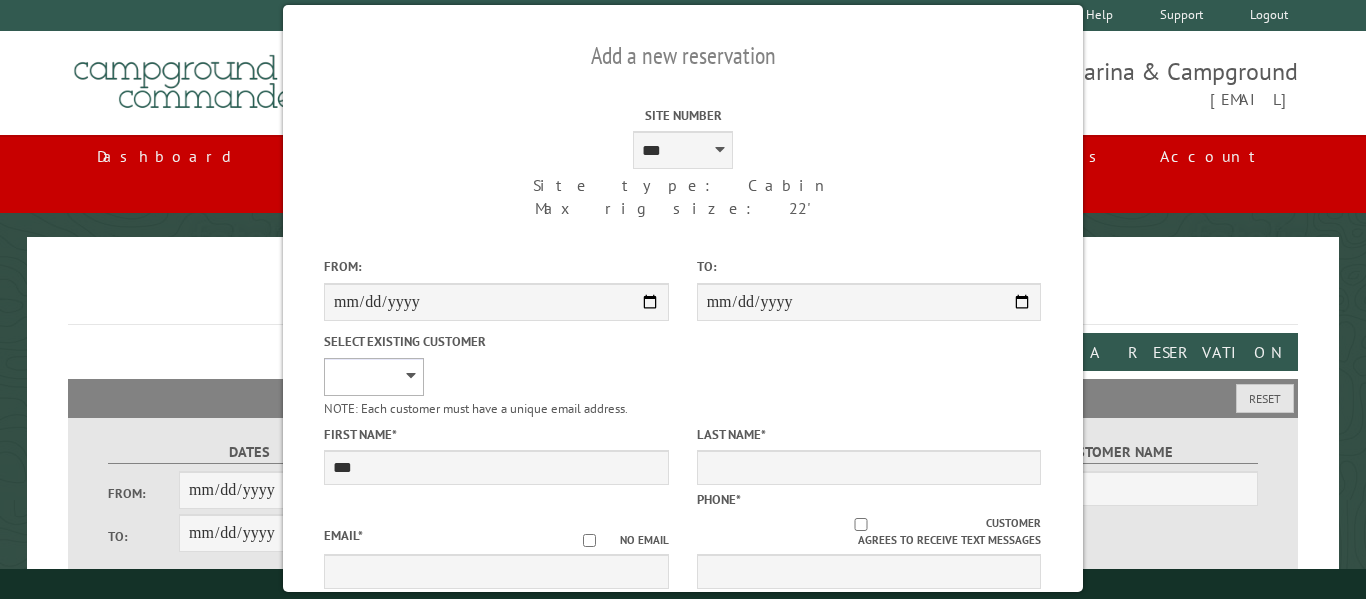 click on "**********" at bounding box center (374, 377) 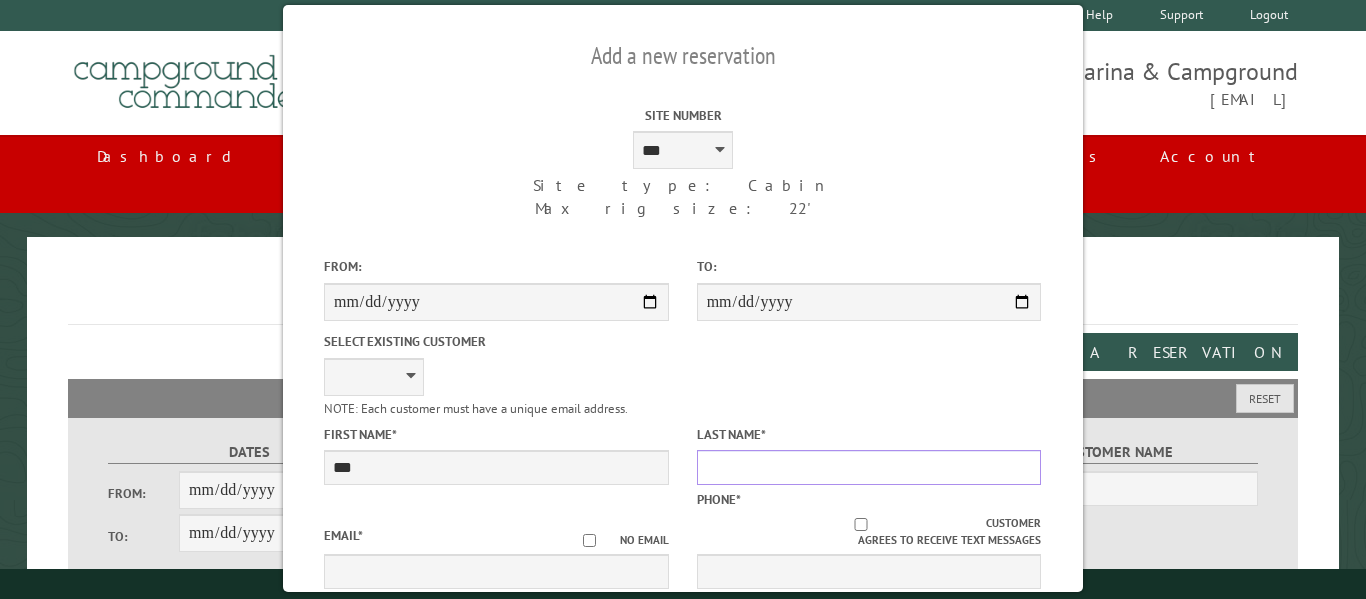 click on "Last Name *" at bounding box center (869, 467) 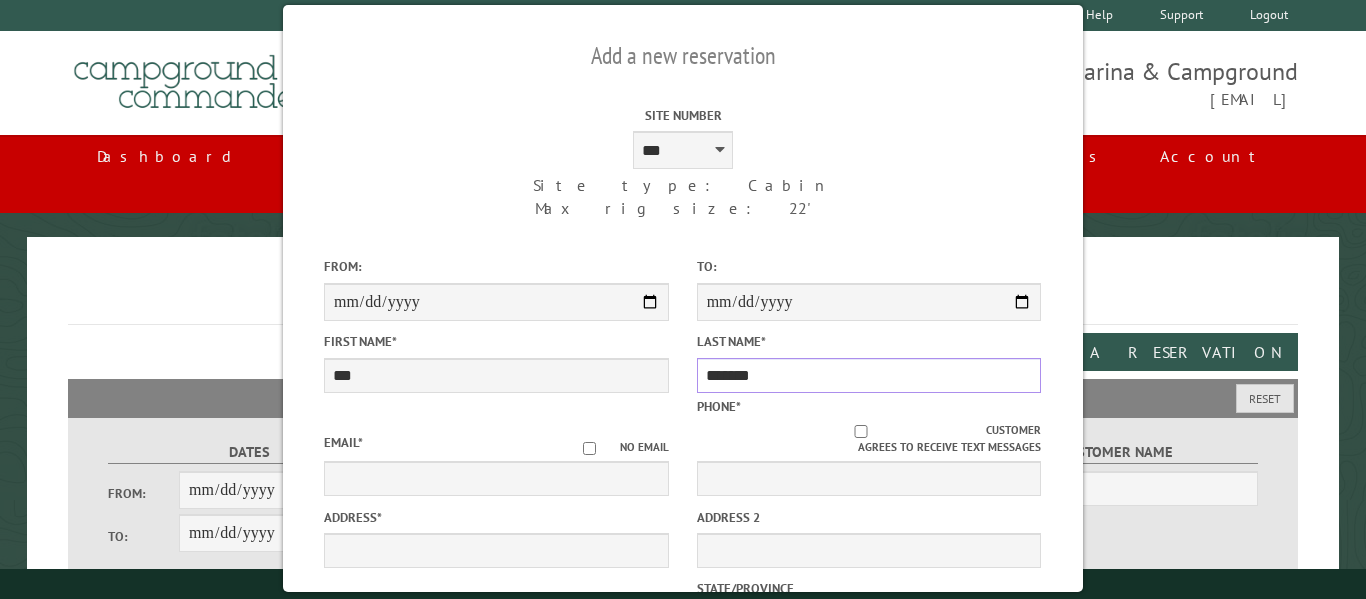 type on "*******" 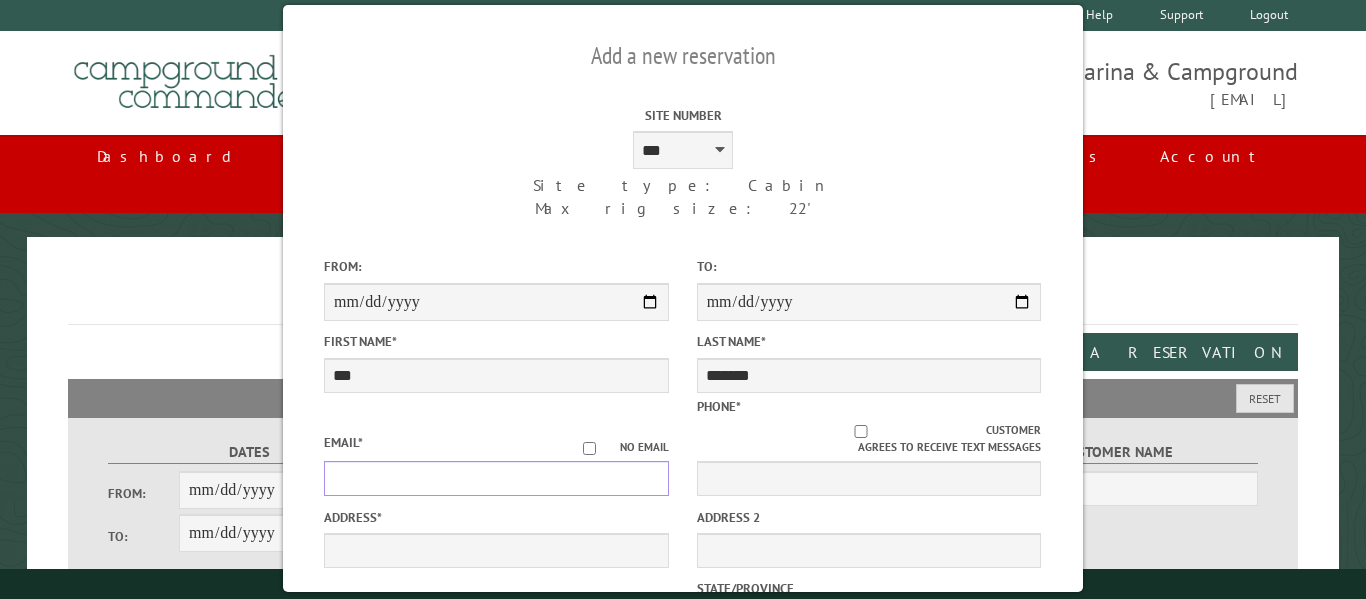 click on "Email *" at bounding box center (496, 478) 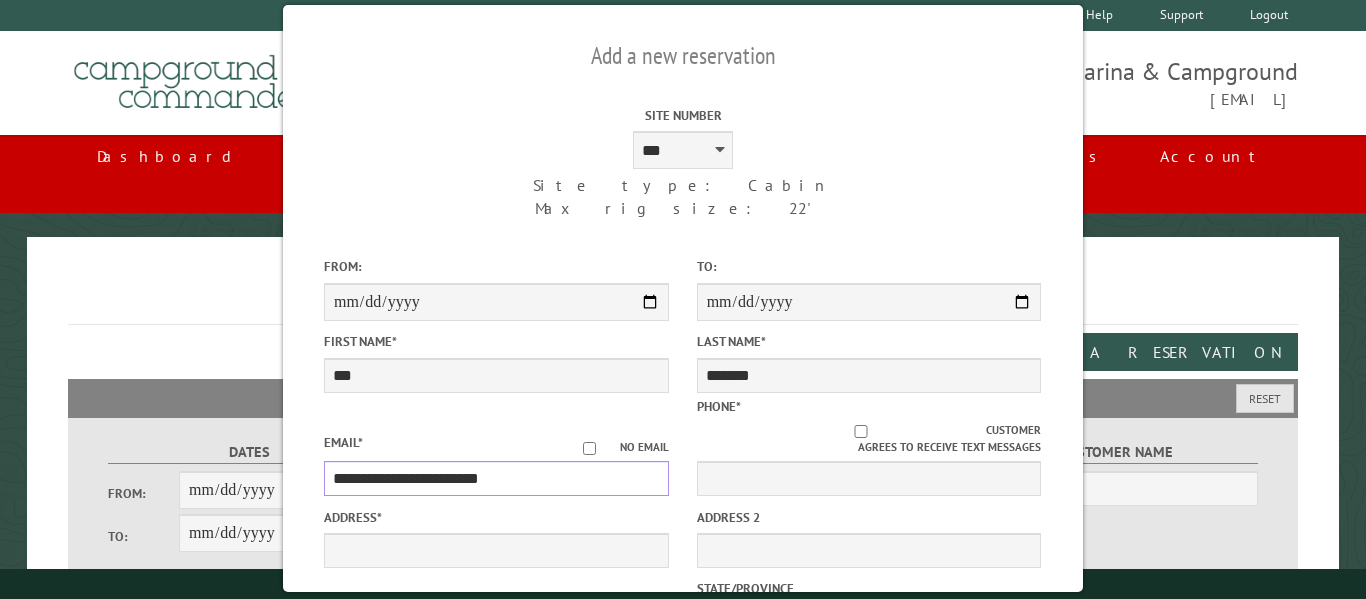 type on "**********" 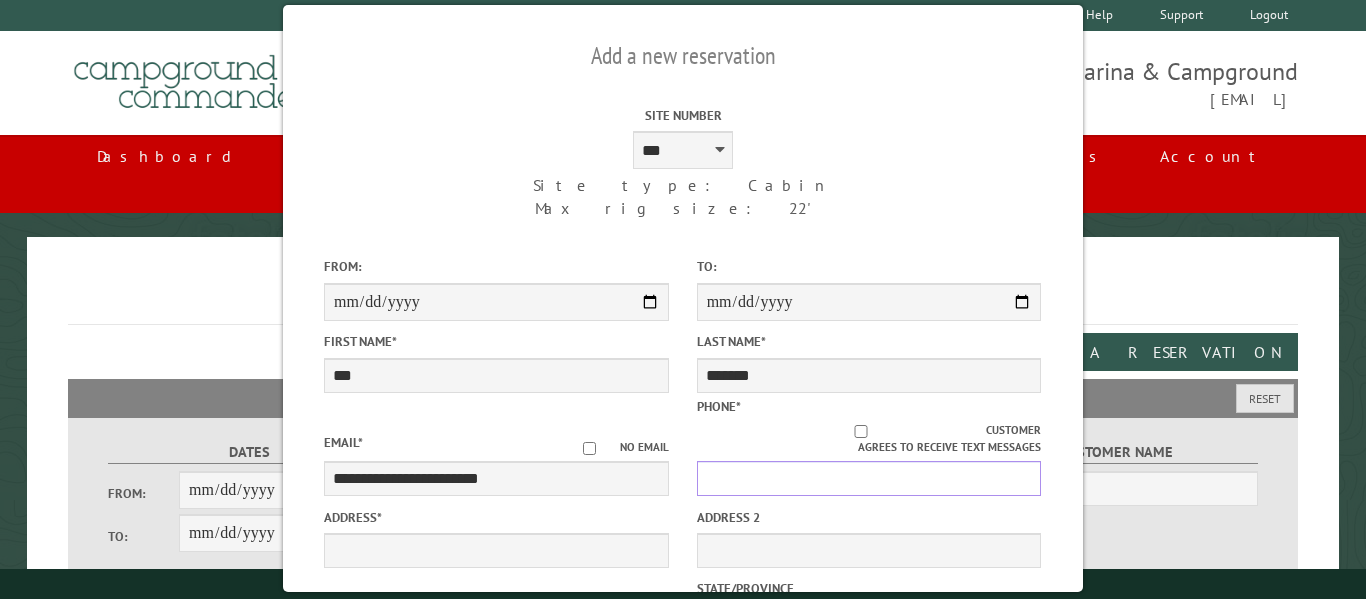 click on "Phone *" at bounding box center (869, 478) 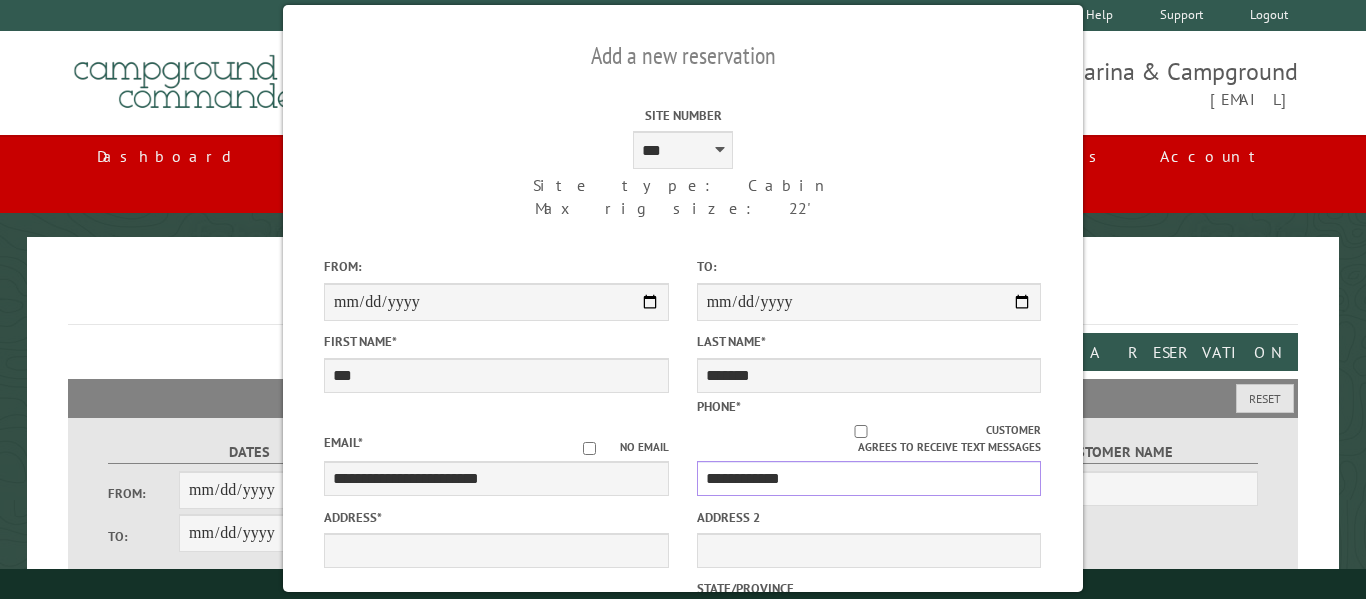 type on "**********" 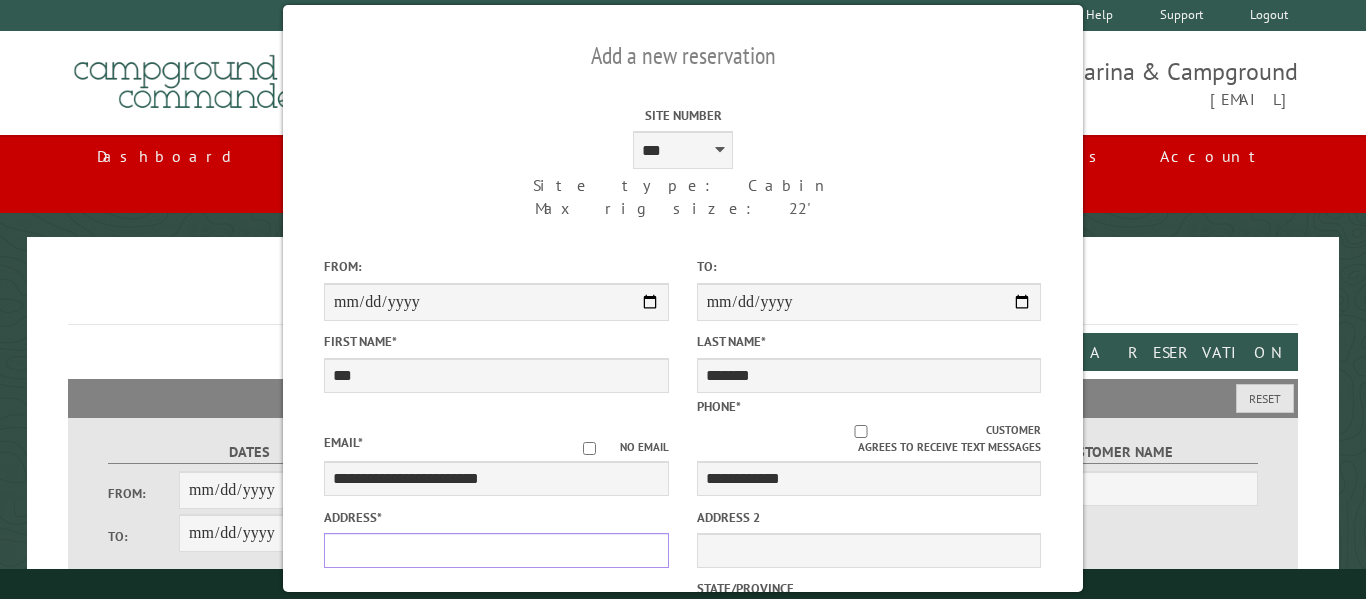 click on "Address *" at bounding box center (496, 550) 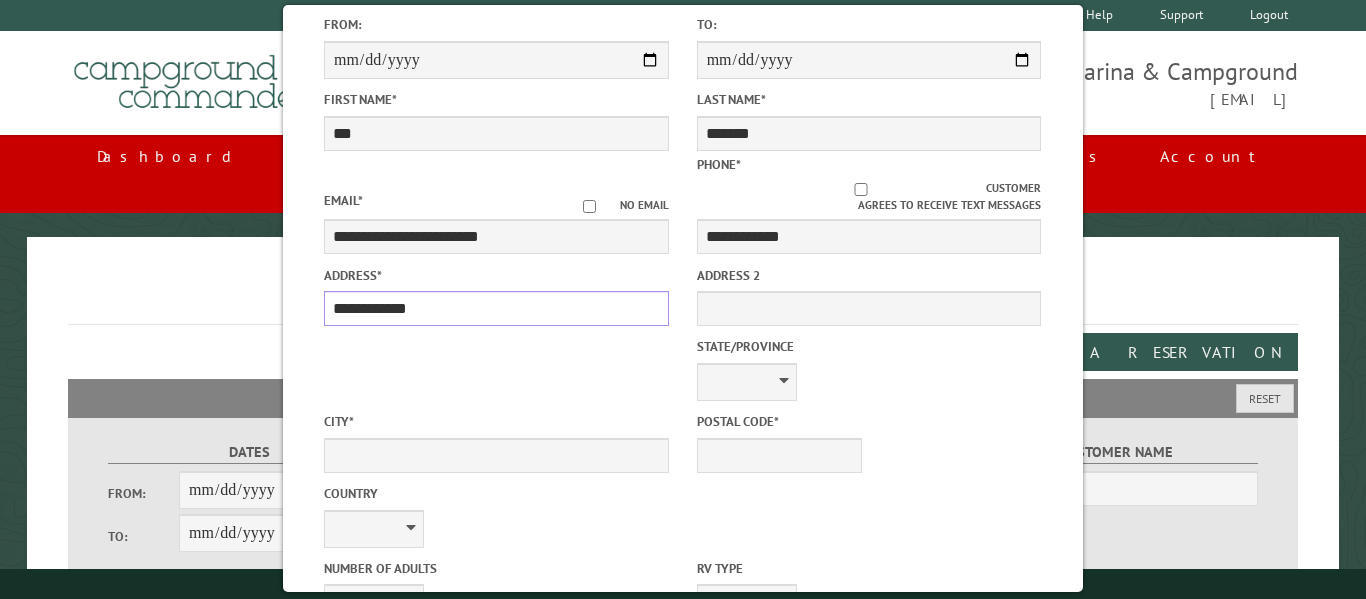 scroll, scrollTop: 243, scrollLeft: 0, axis: vertical 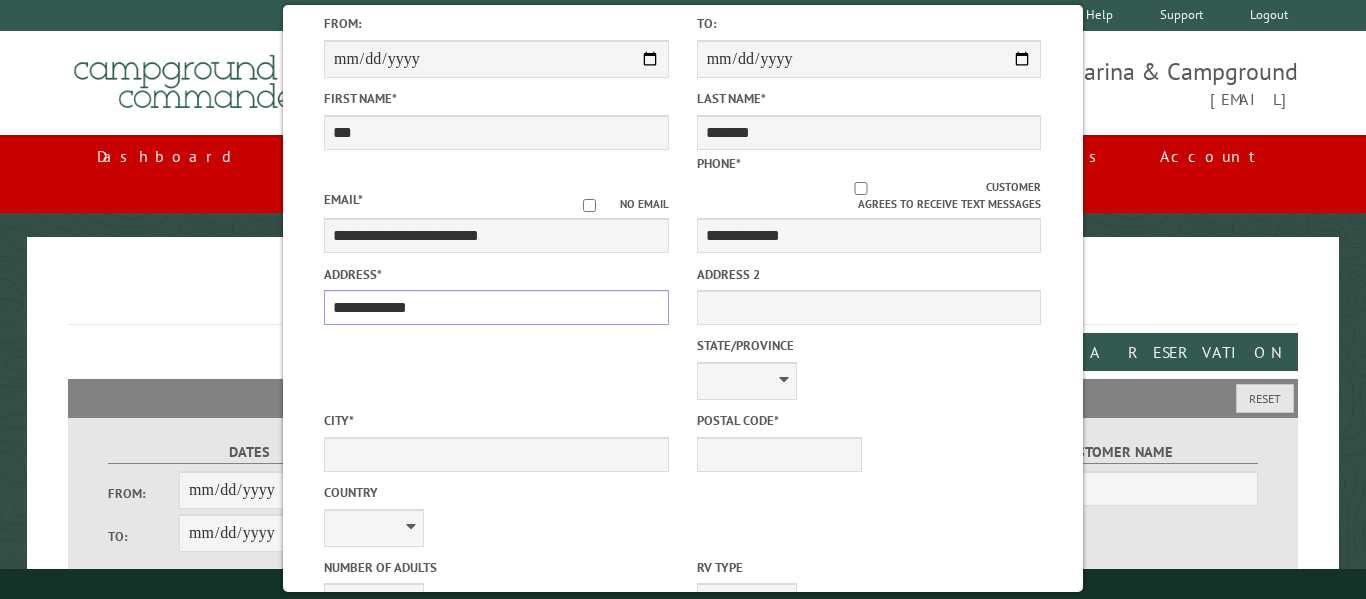 type on "**********" 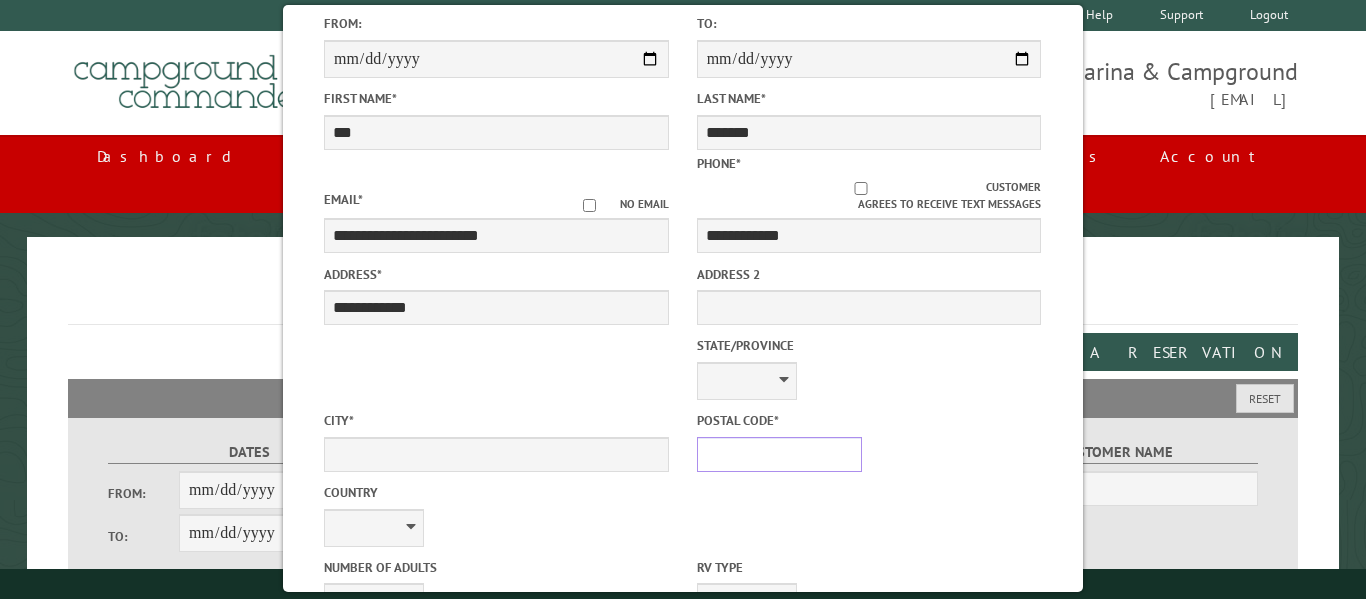 click on "Postal Code *" at bounding box center (779, 454) 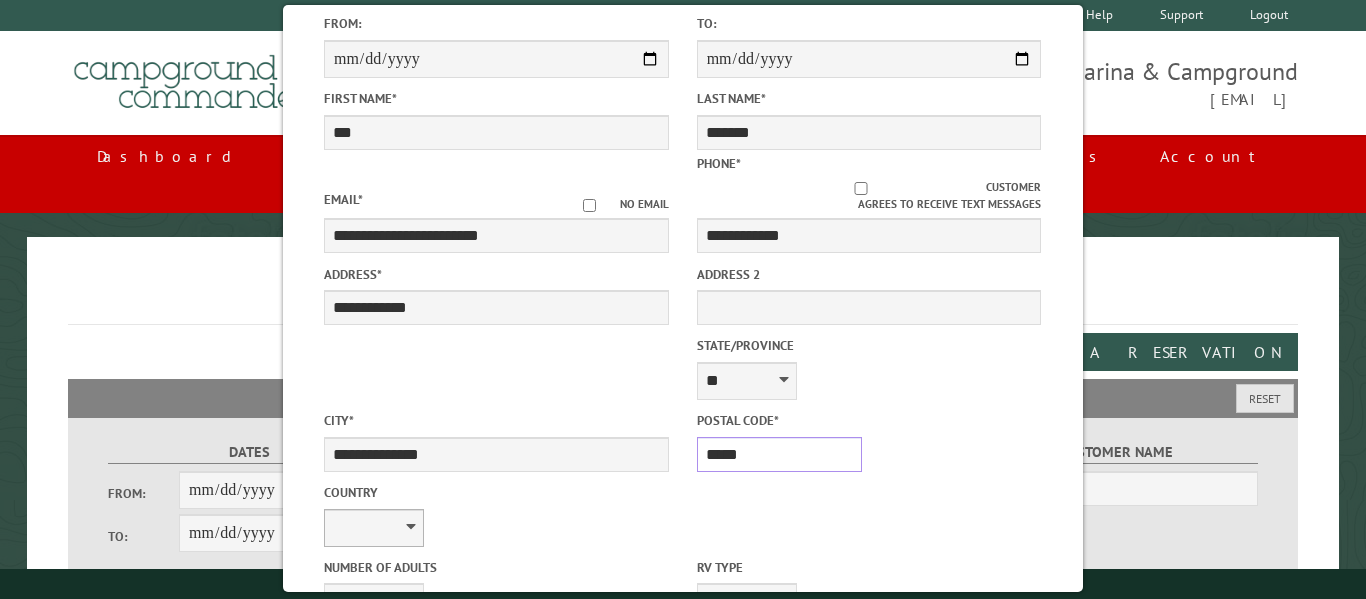 type on "*****" 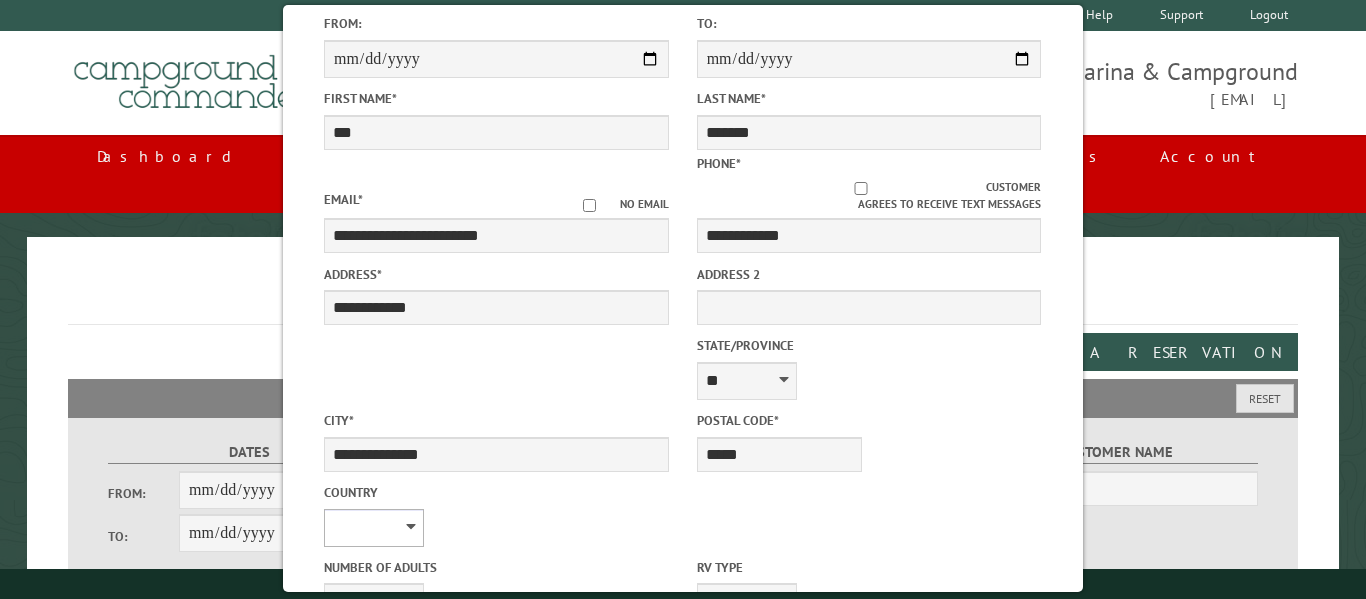 click on "**********" at bounding box center [374, 528] 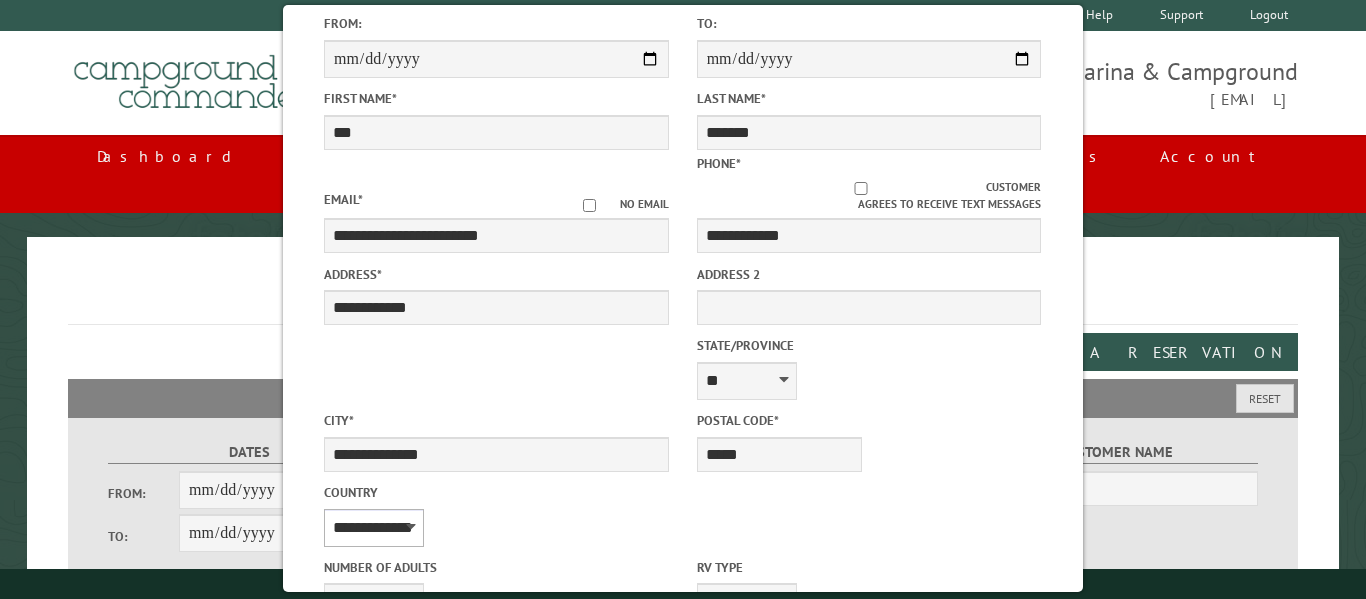 click on "**********" at bounding box center [374, 528] 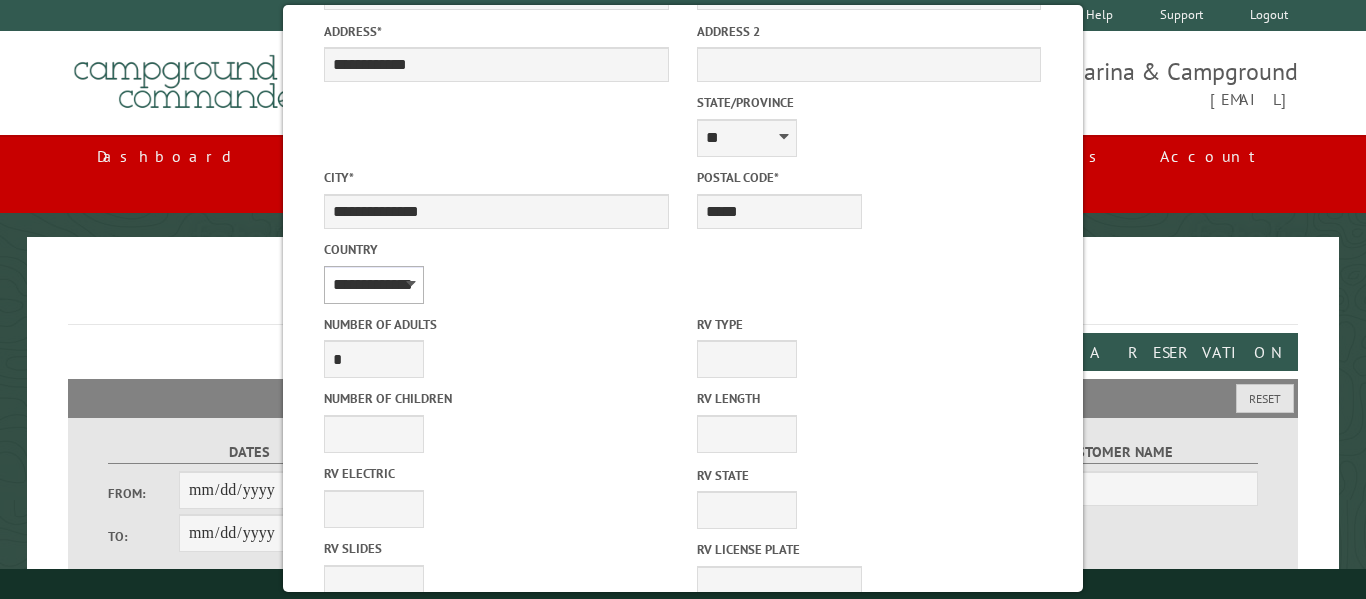 scroll, scrollTop: 494, scrollLeft: 0, axis: vertical 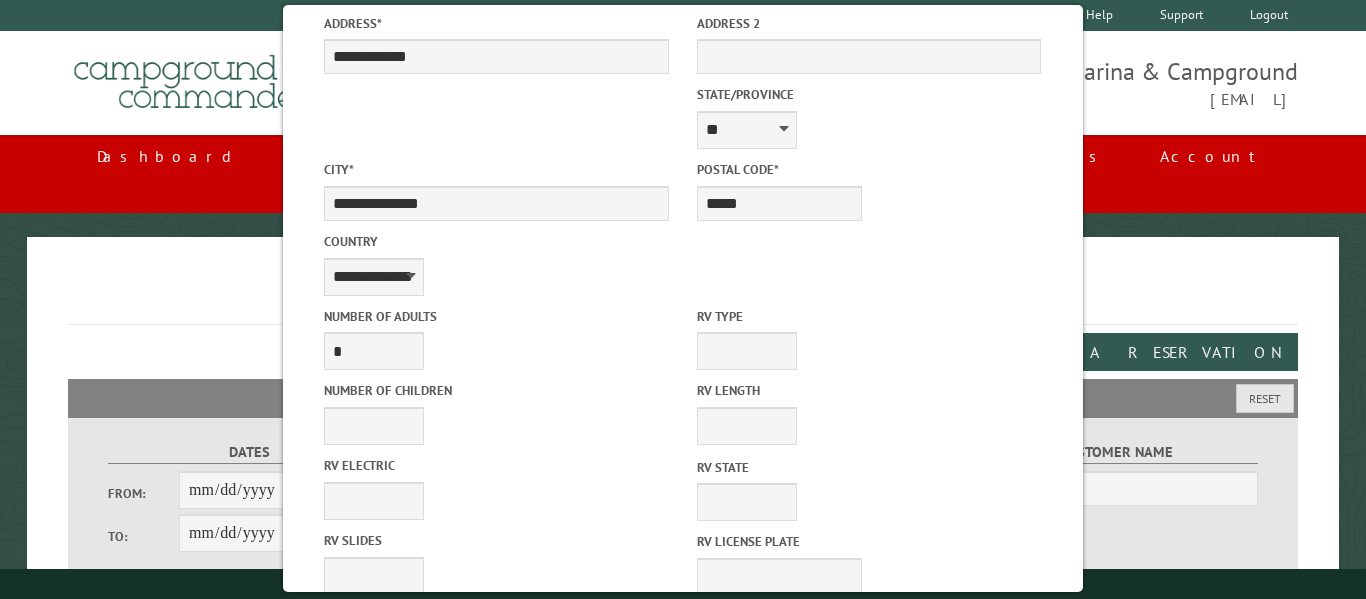 click on "******" at bounding box center [869, 865] 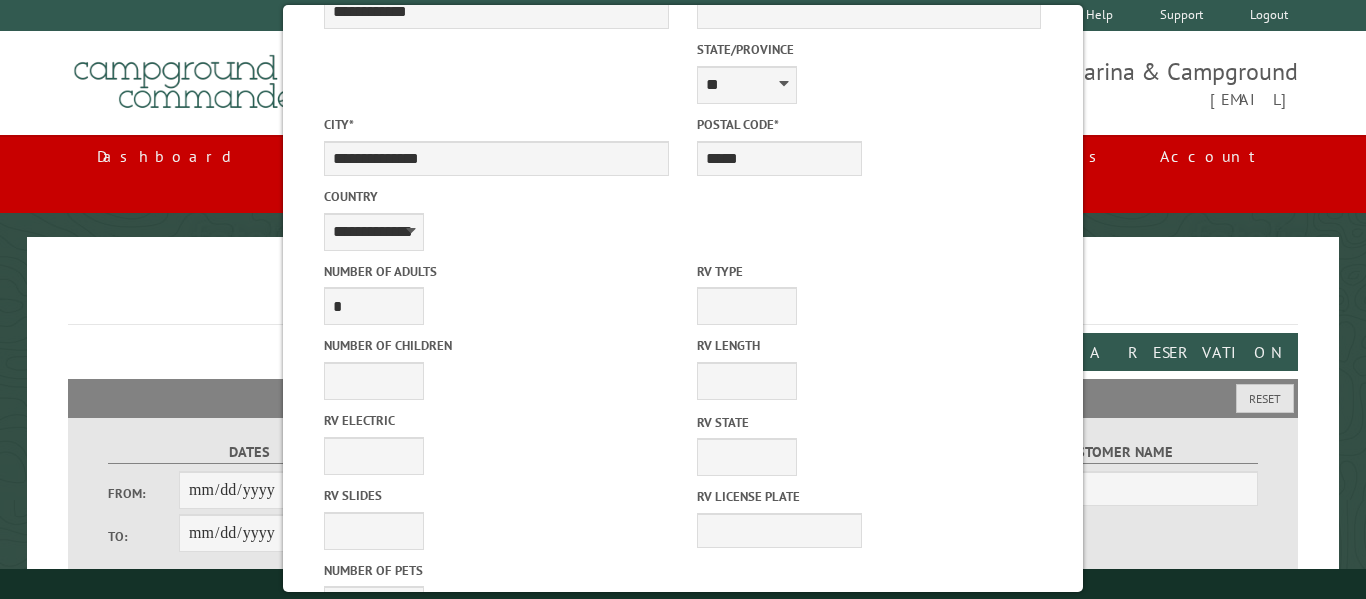 scroll, scrollTop: 628, scrollLeft: 0, axis: vertical 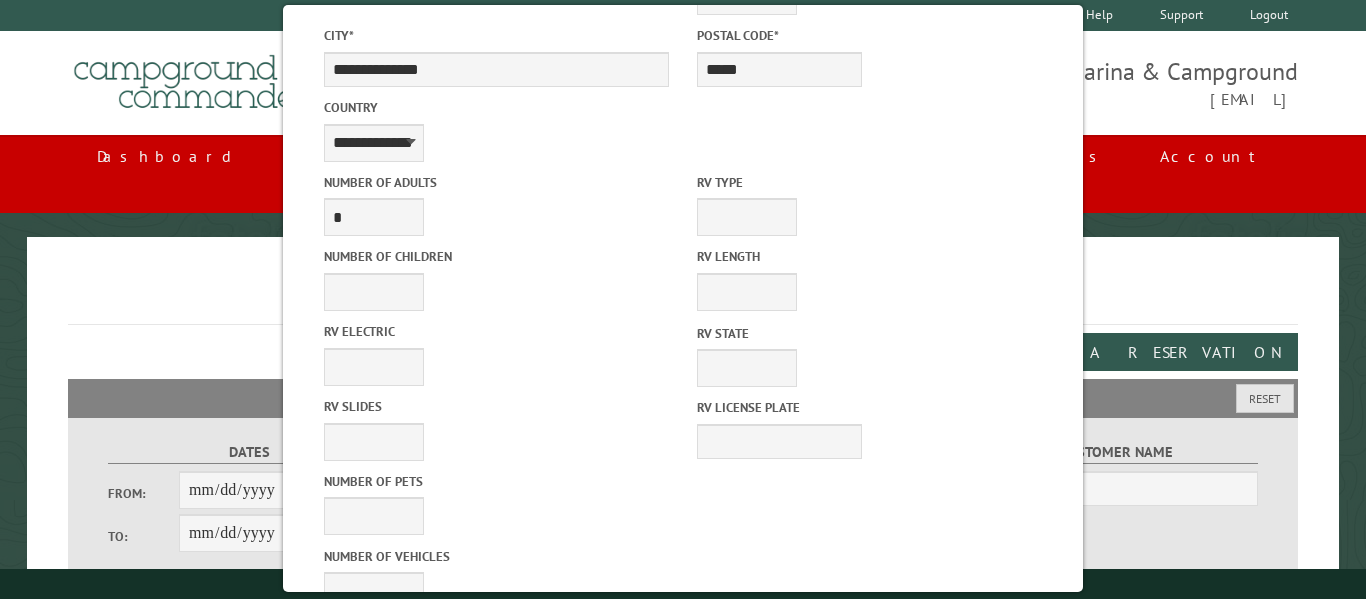 type on "*****" 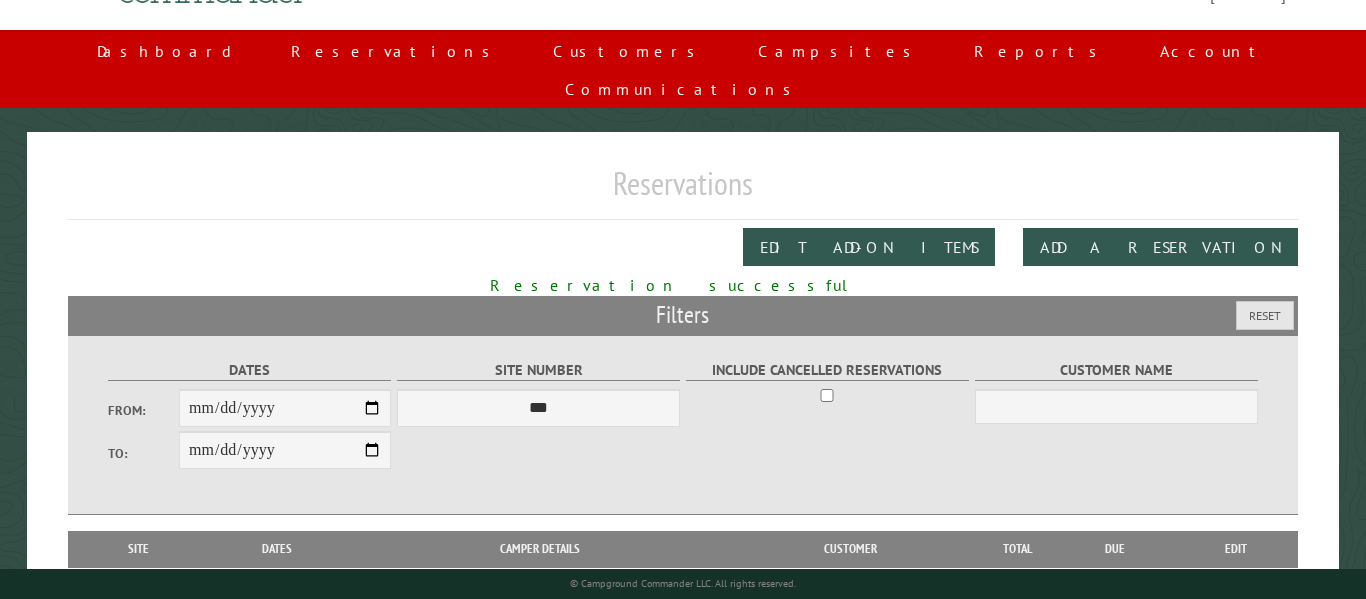 scroll, scrollTop: 142, scrollLeft: 0, axis: vertical 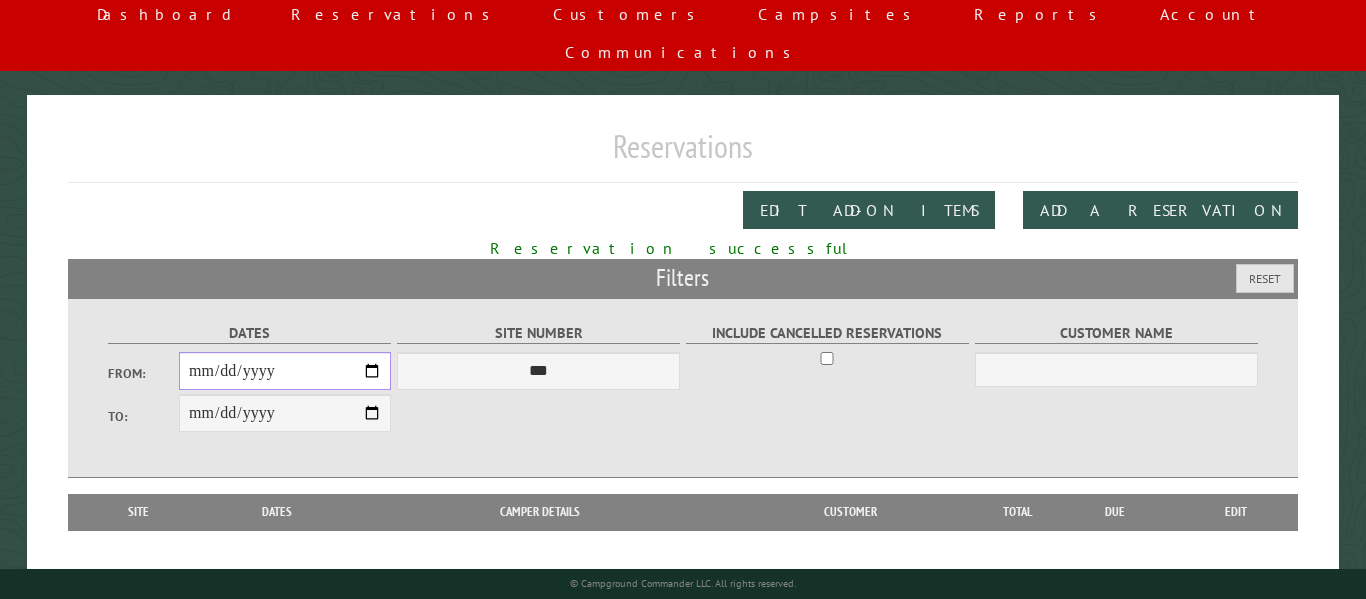click on "From:" at bounding box center [285, 371] 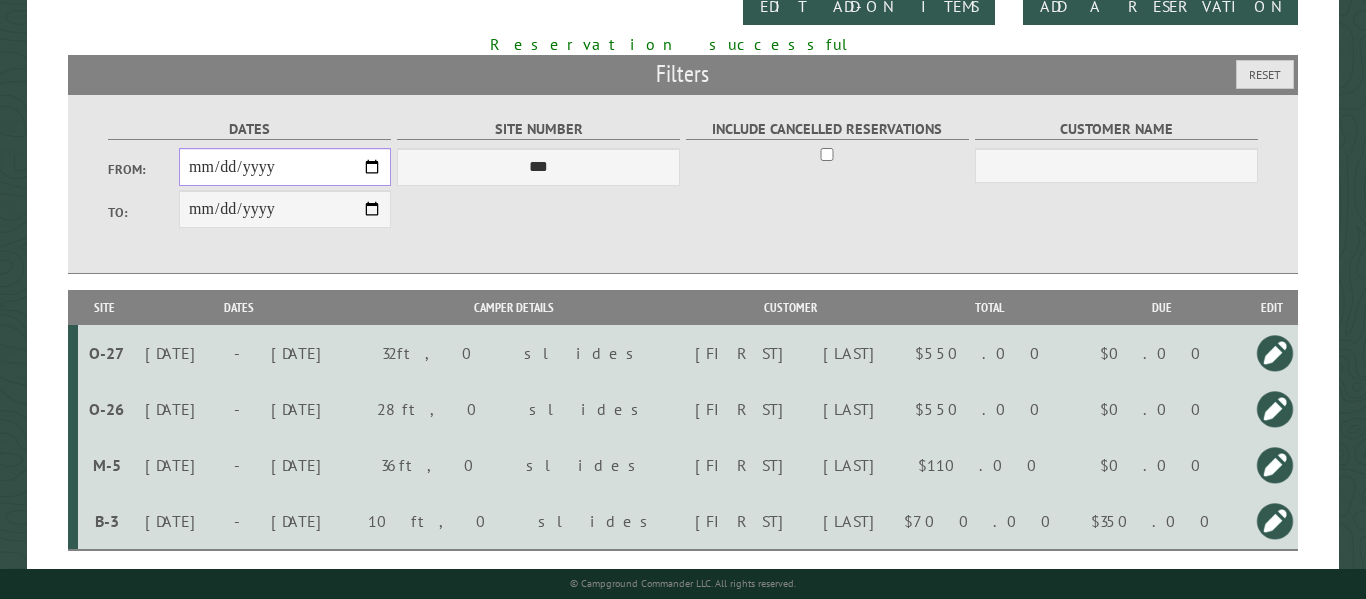 scroll, scrollTop: 366, scrollLeft: 0, axis: vertical 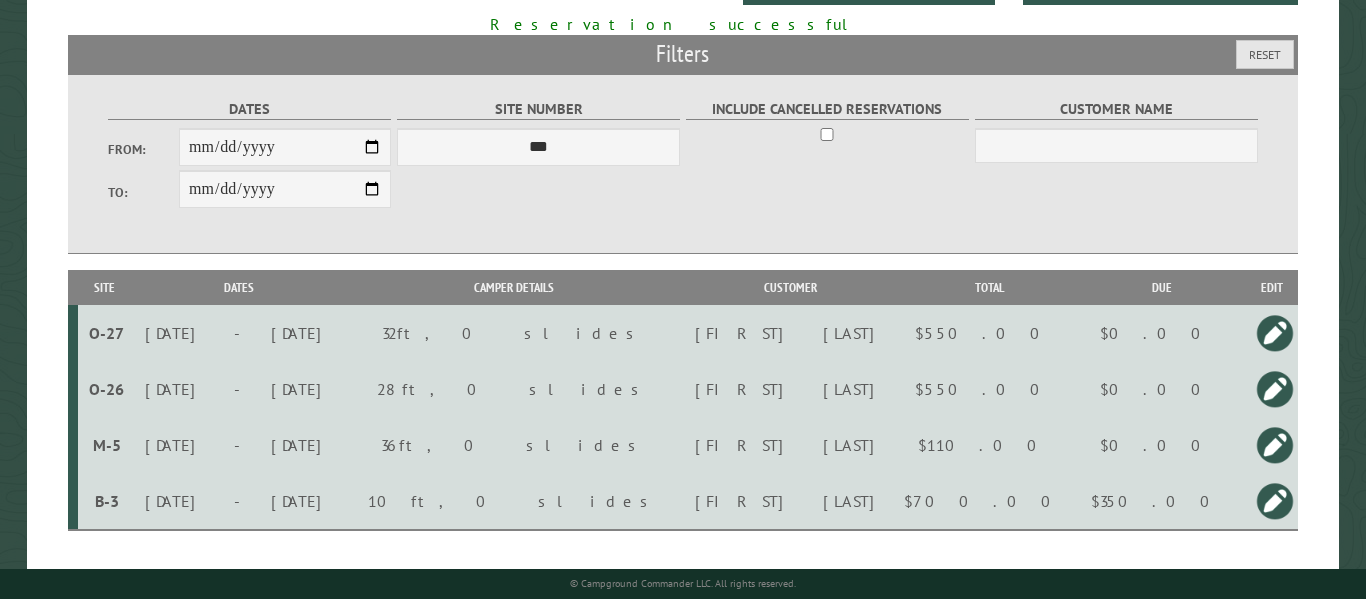 click at bounding box center [1275, 501] 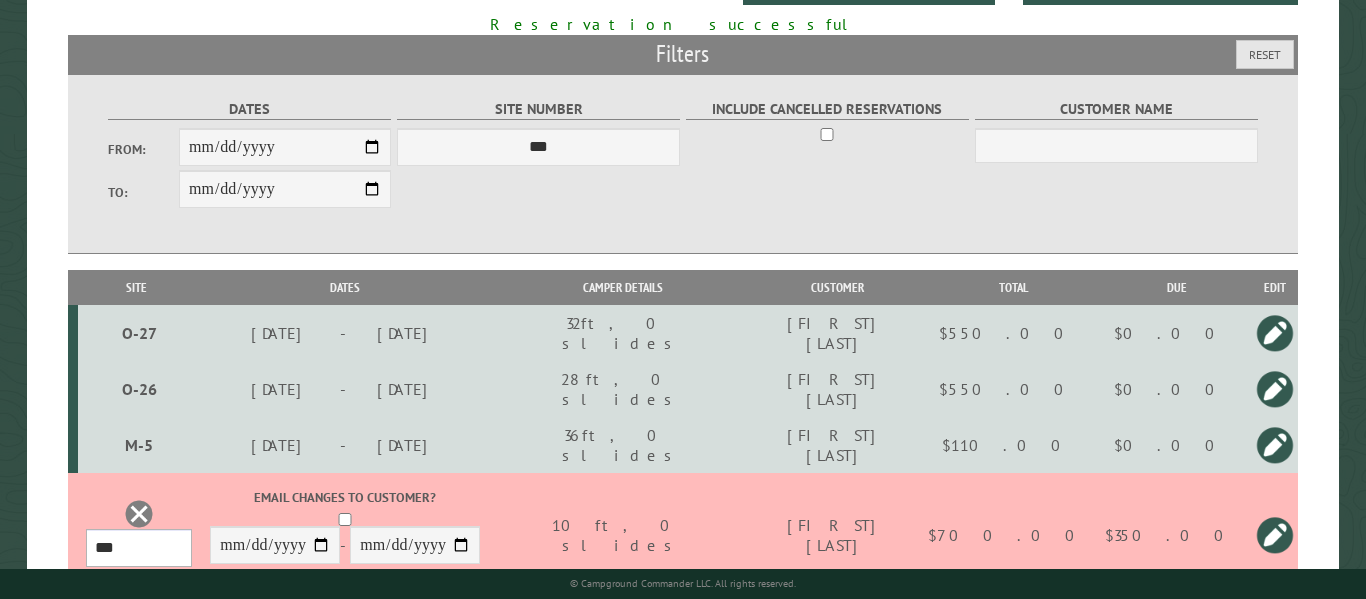 click on "*** *** *** *** *** *** *** *** **** **** **** **** **** **** **** **** **** **** **** **** **** **** **** **** **** **** **** **** **** **** **** **** **** **** **** **** **** **** **** ***** **** **** ***** *** *** *** *** *** *** *** *** *** **** *** *** *** *** *** ***" at bounding box center [139, 548] 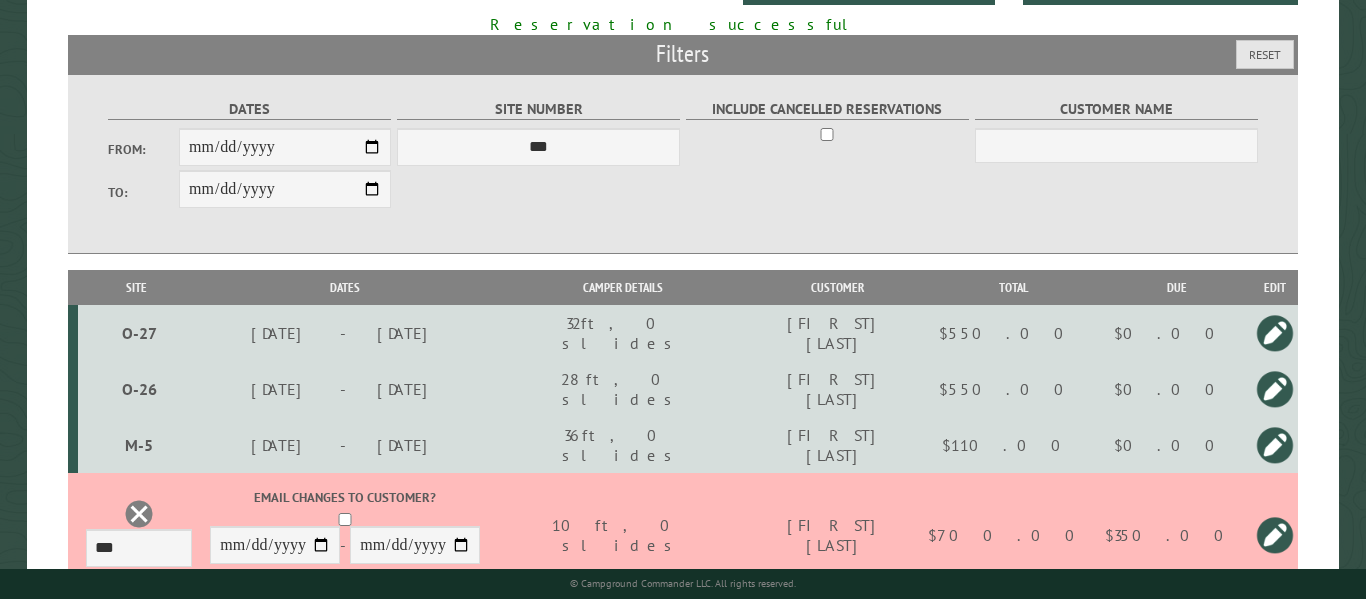 click on "Save" at bounding box center (345, 579) 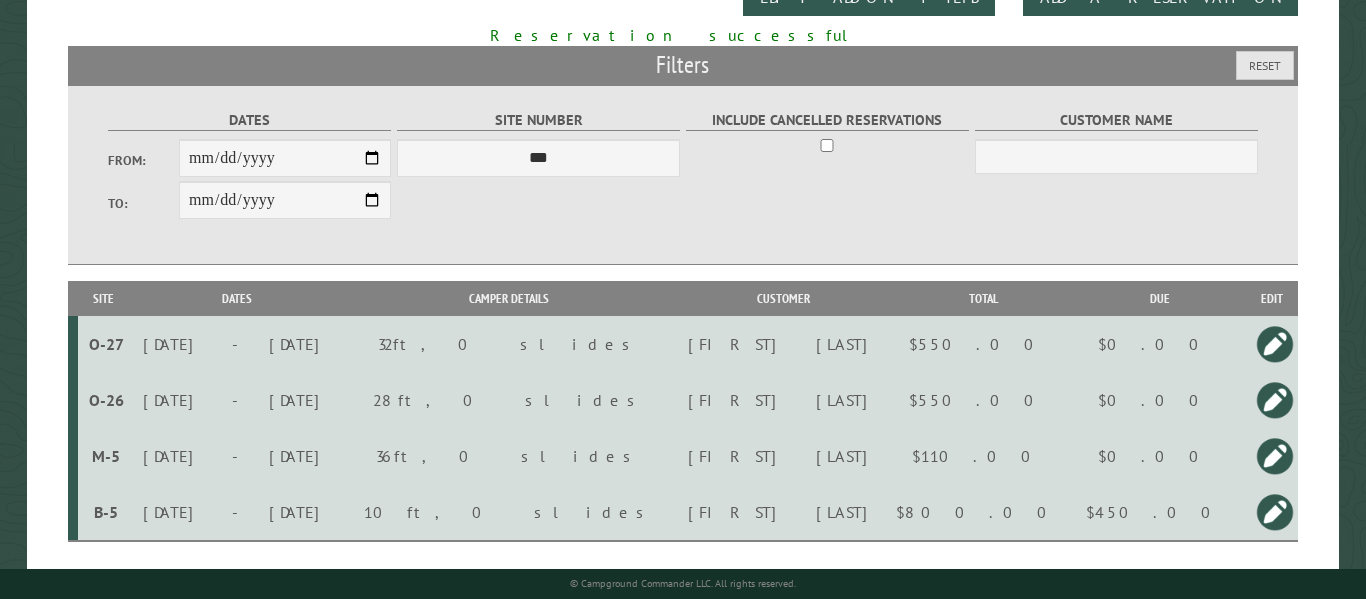 scroll, scrollTop: 366, scrollLeft: 0, axis: vertical 